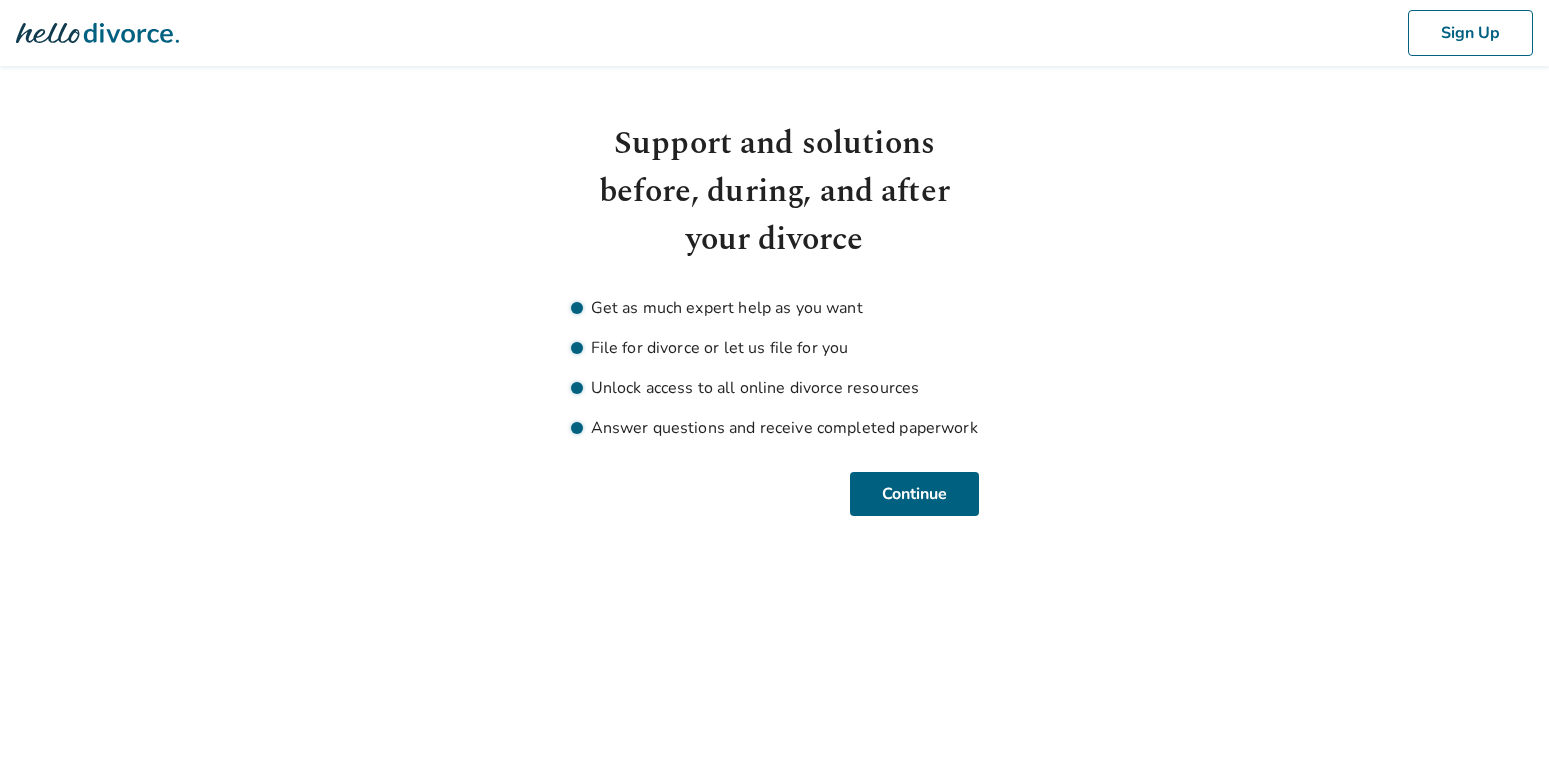 scroll, scrollTop: 0, scrollLeft: 0, axis: both 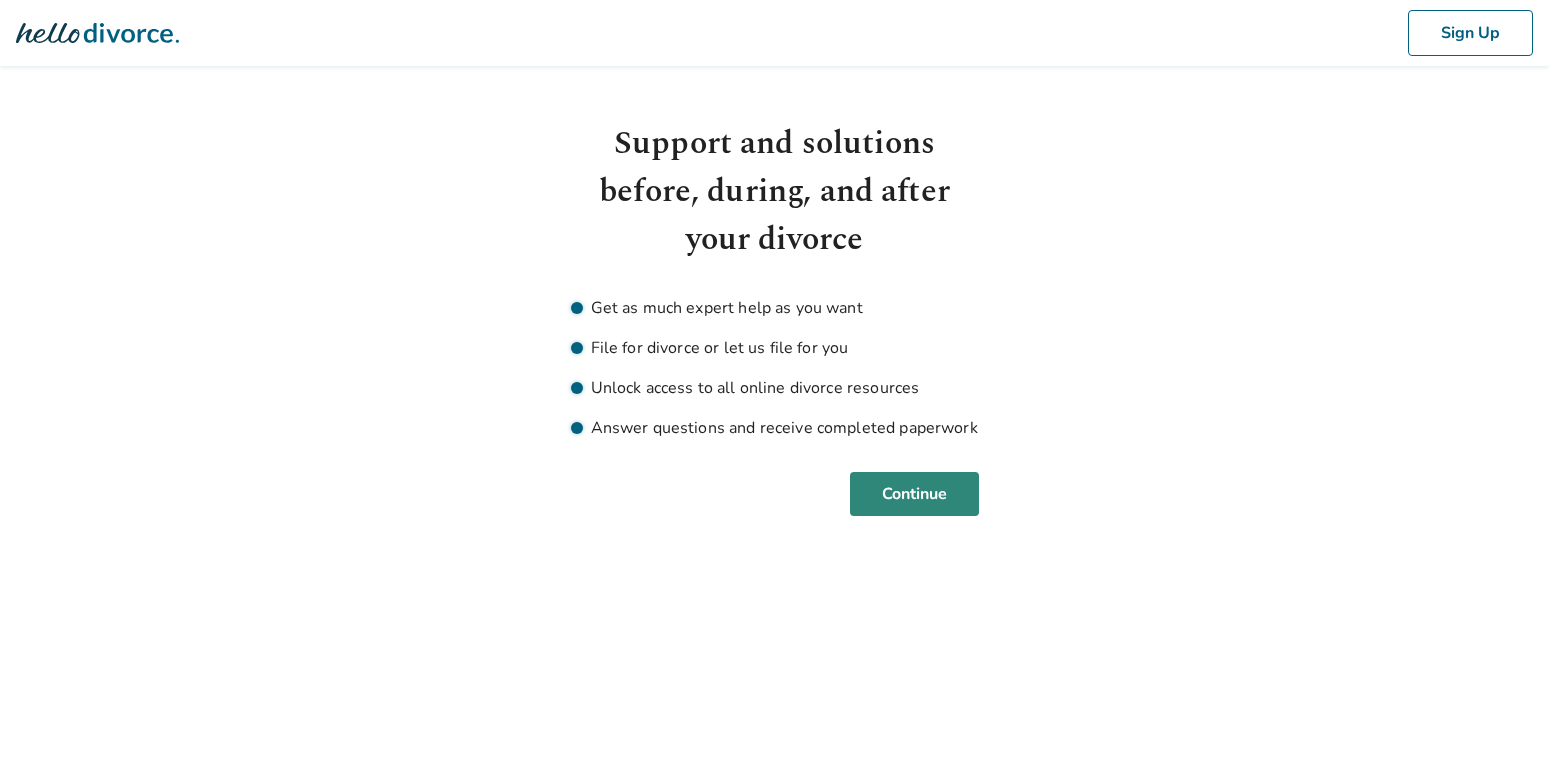 click on "Continue" at bounding box center [914, 494] 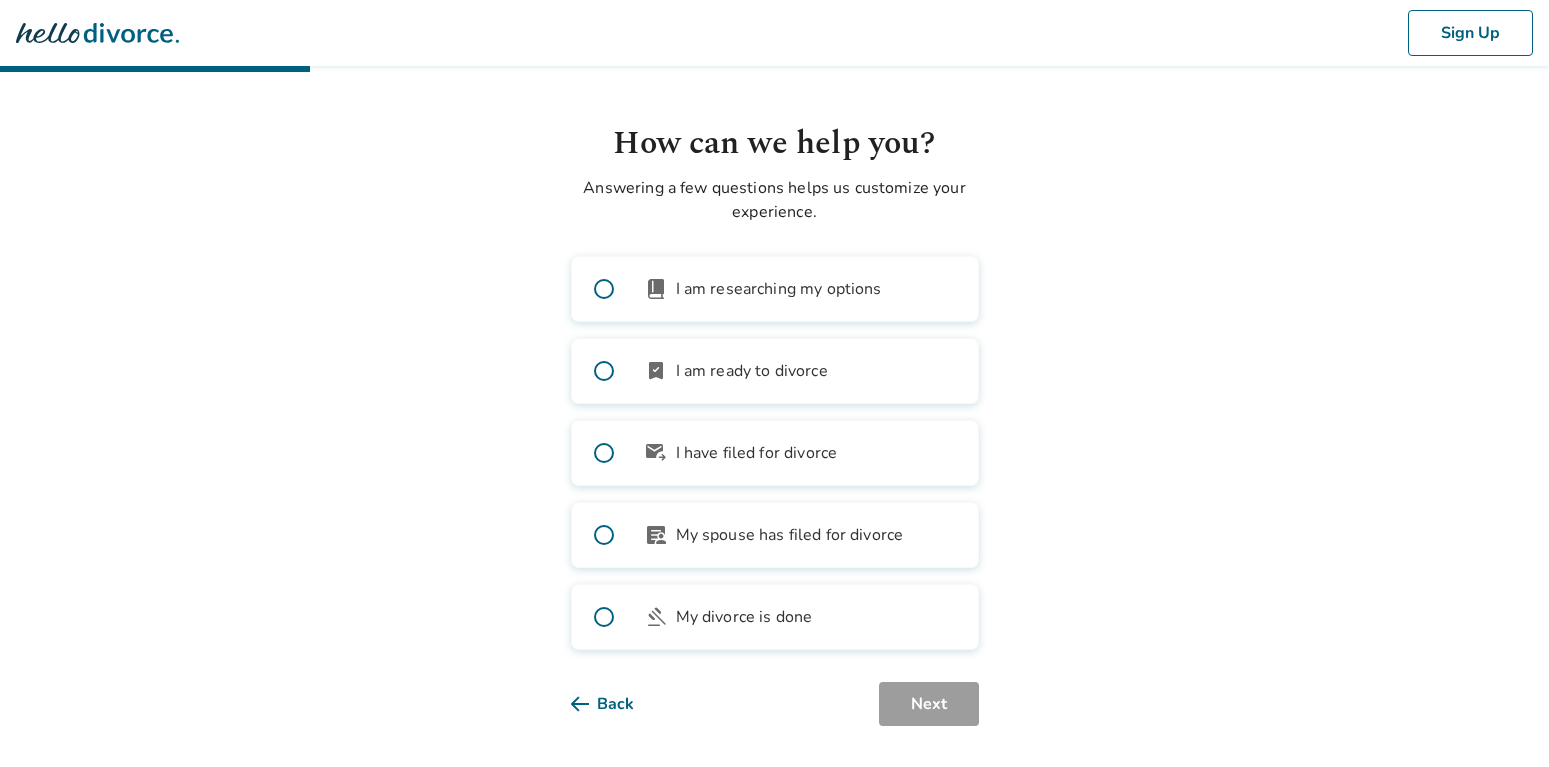 click on "I am researching my options" at bounding box center [779, 289] 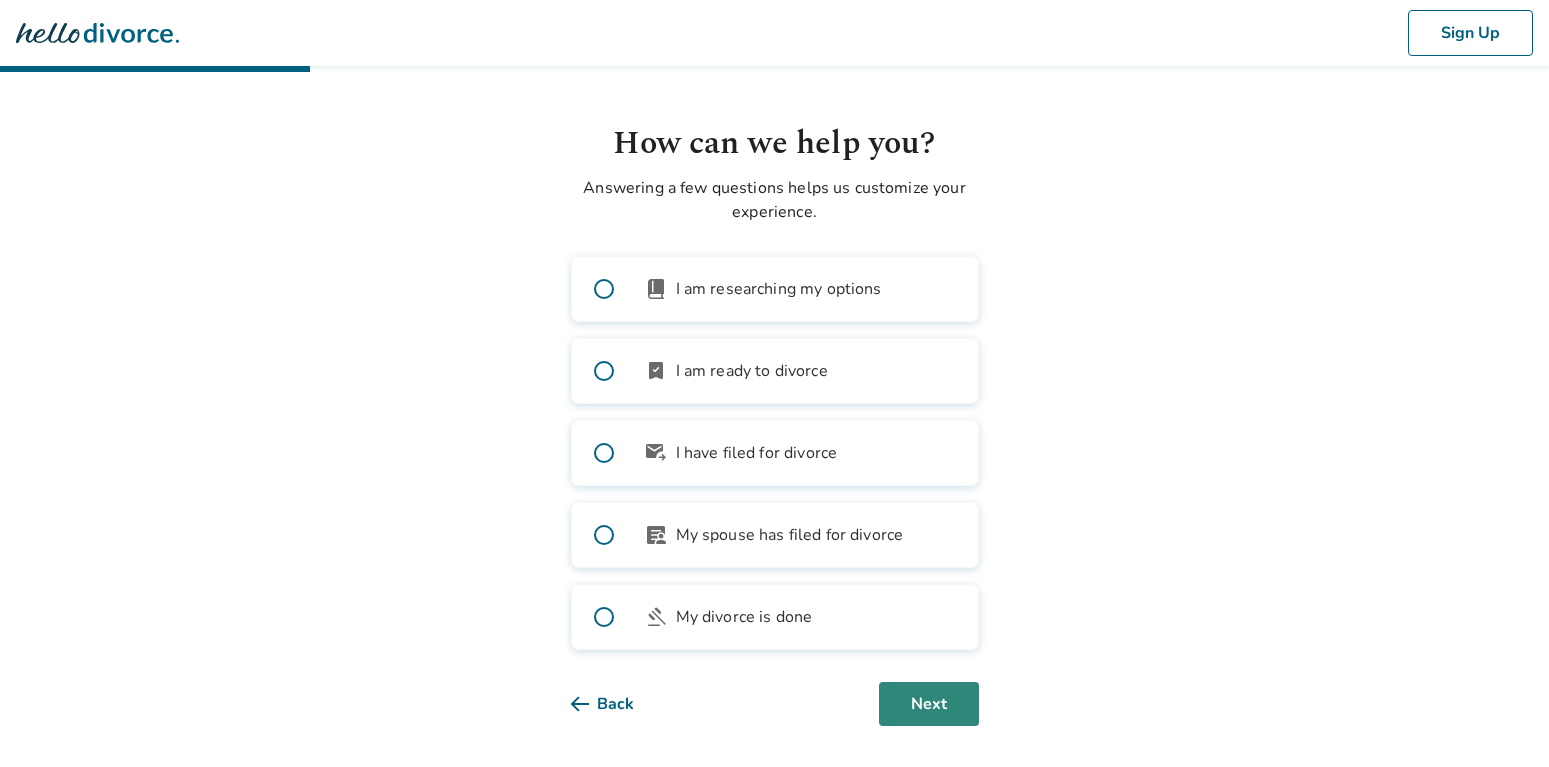 click on "Next" at bounding box center [929, 704] 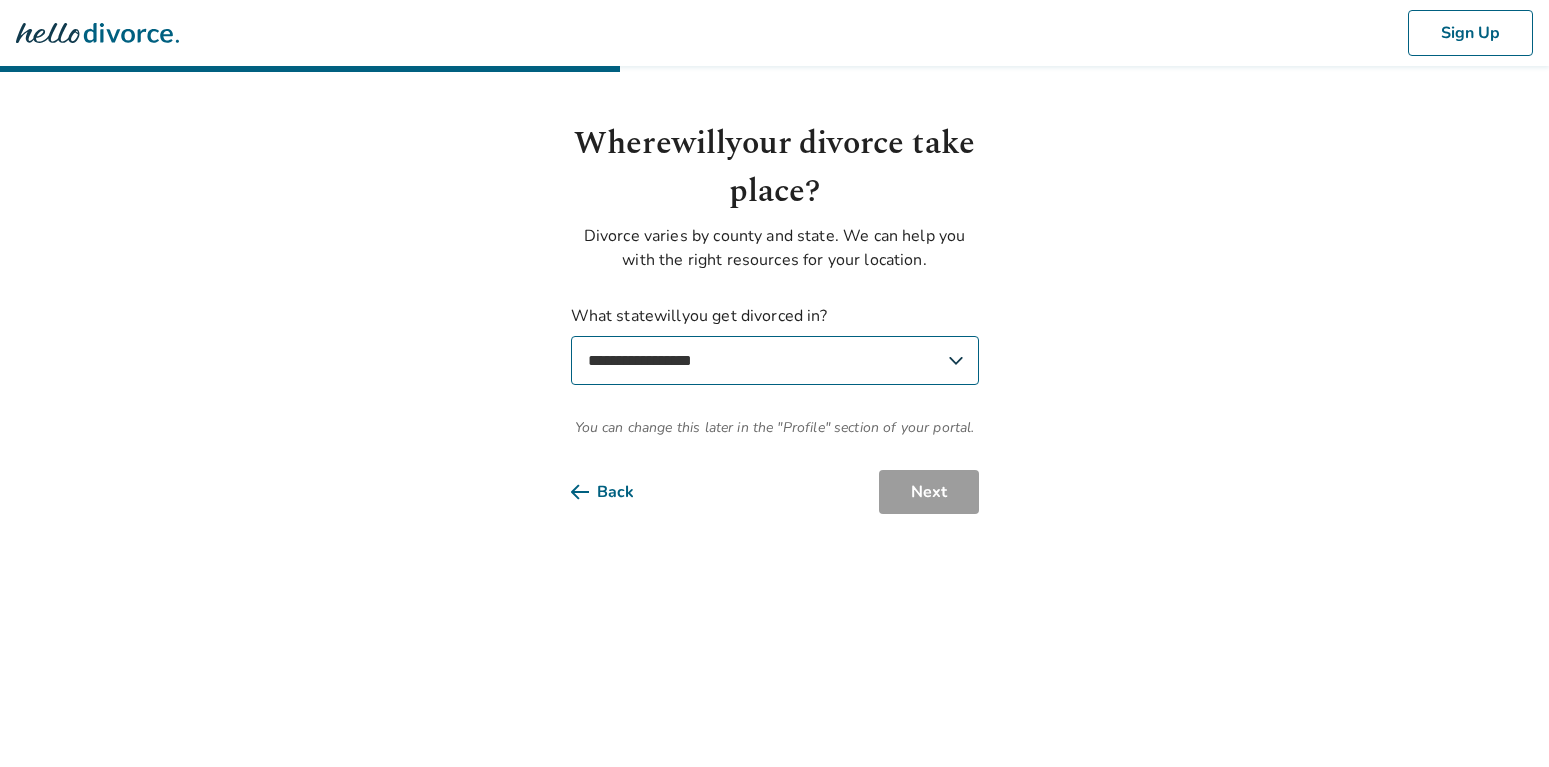 click on "**********" at bounding box center [775, 360] 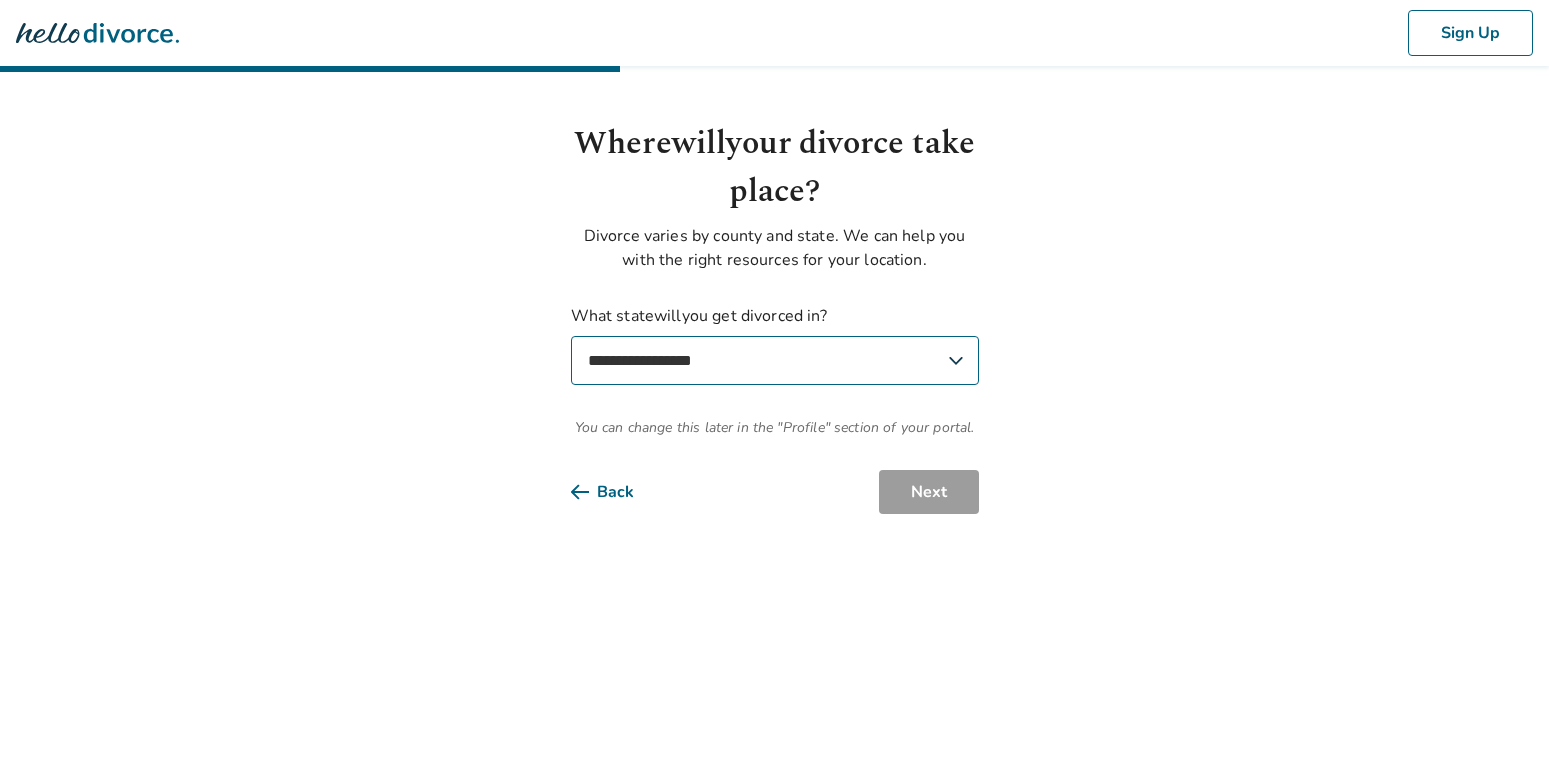 click on "**********" at bounding box center (775, 360) 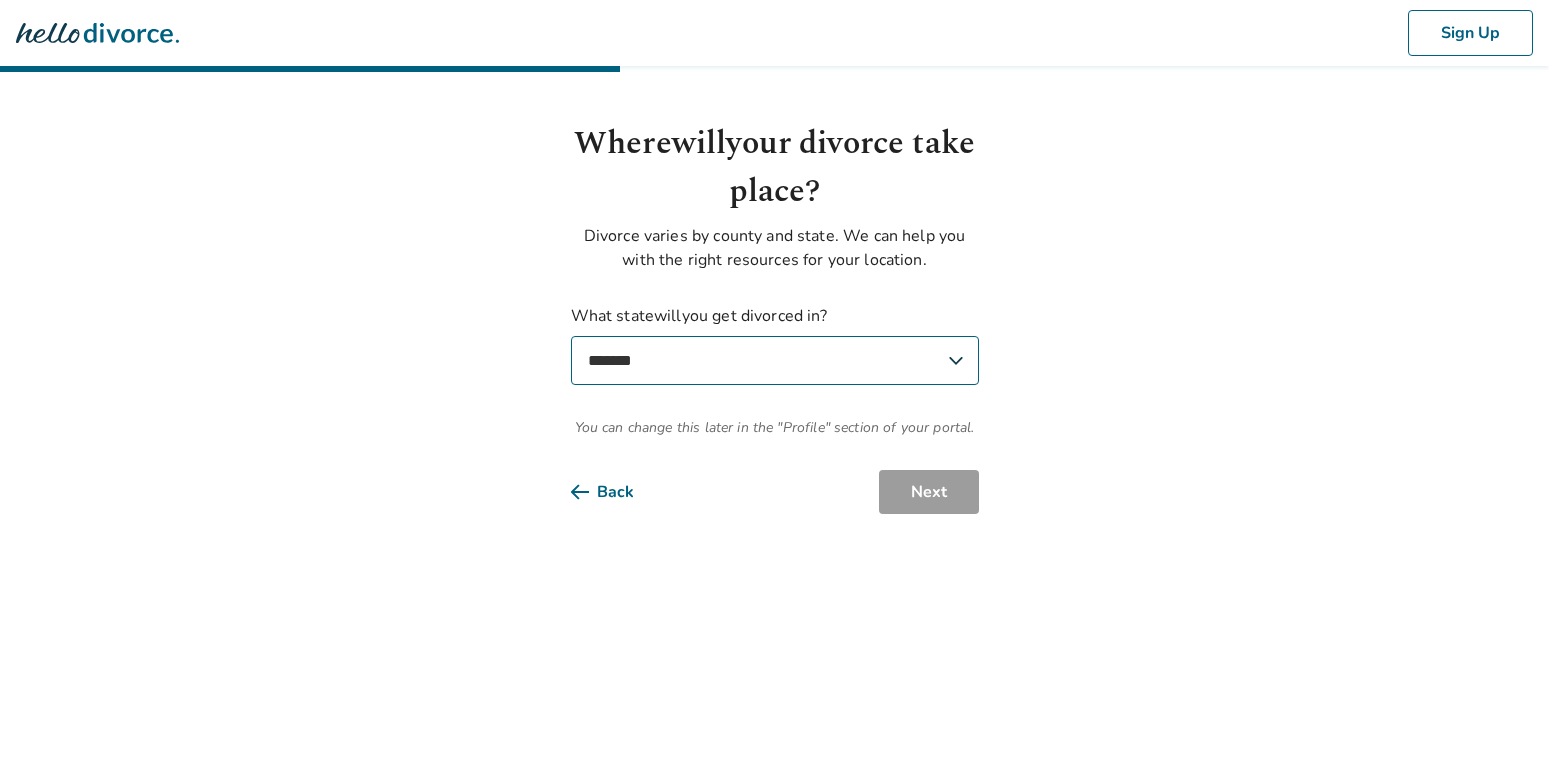 click on "*****" at bounding box center (0, 0) 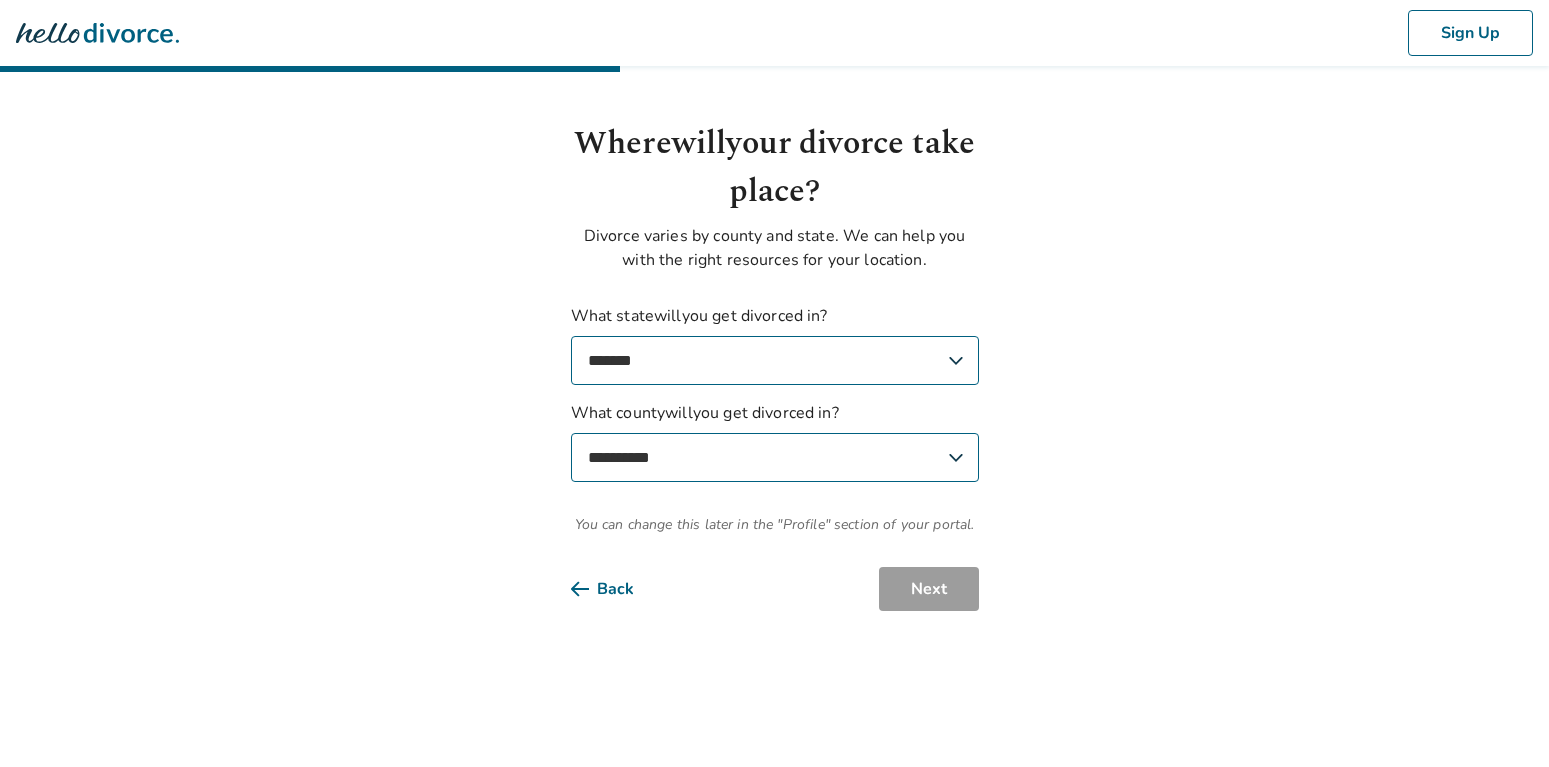 click on "**********" at bounding box center [775, 457] 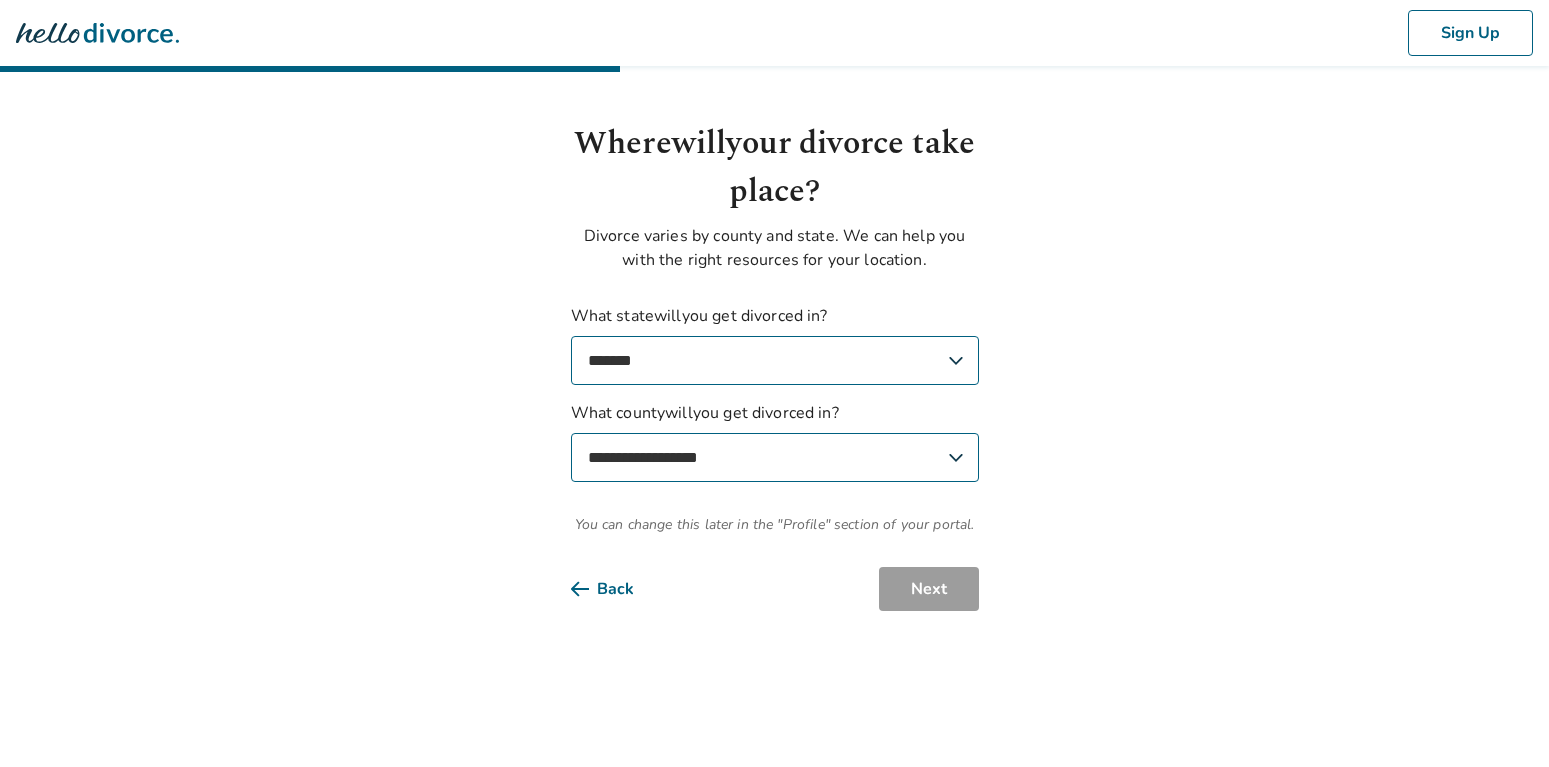 select on "******" 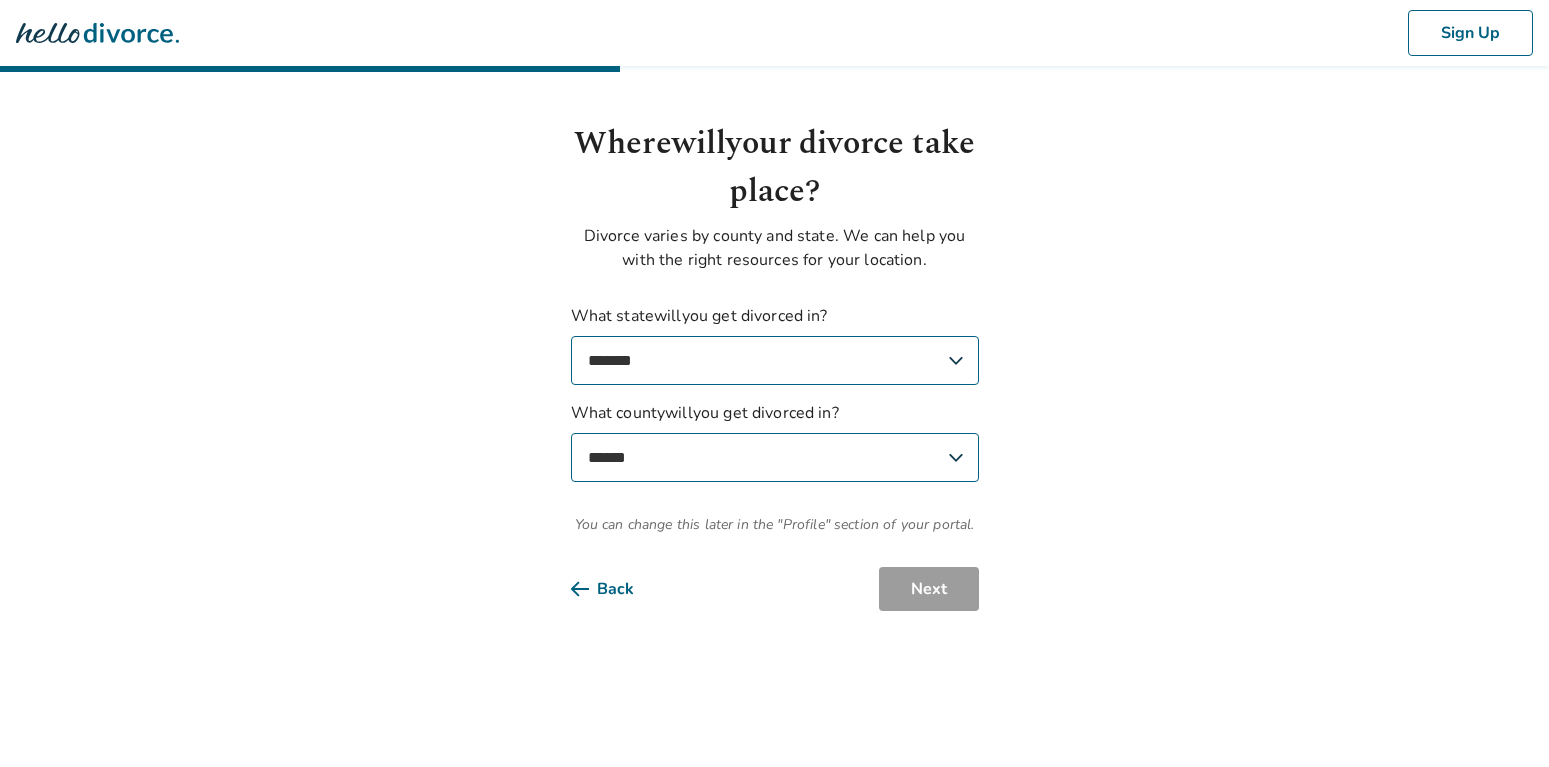 click on "******" at bounding box center (0, 0) 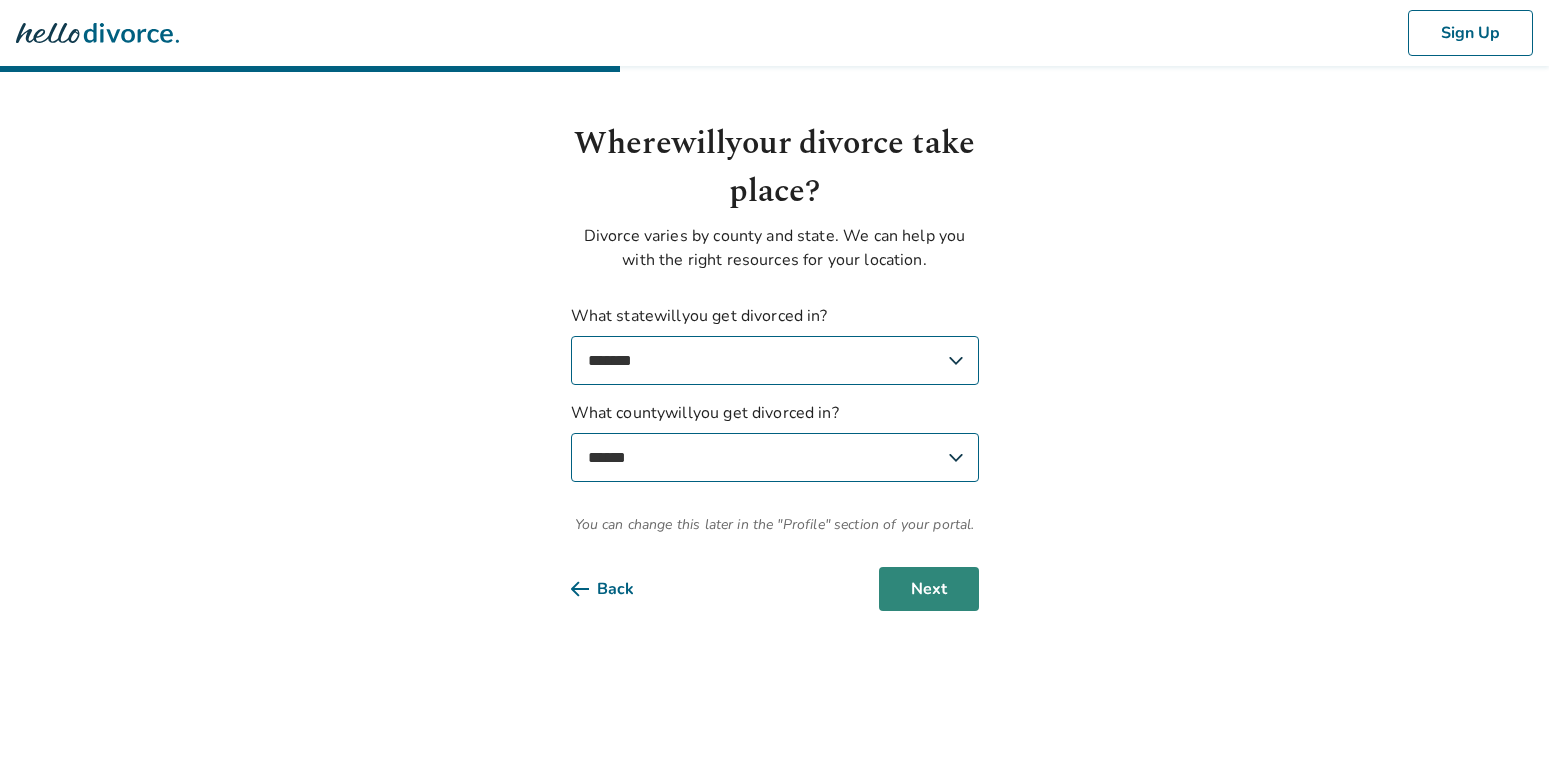 click on "Next" at bounding box center [929, 589] 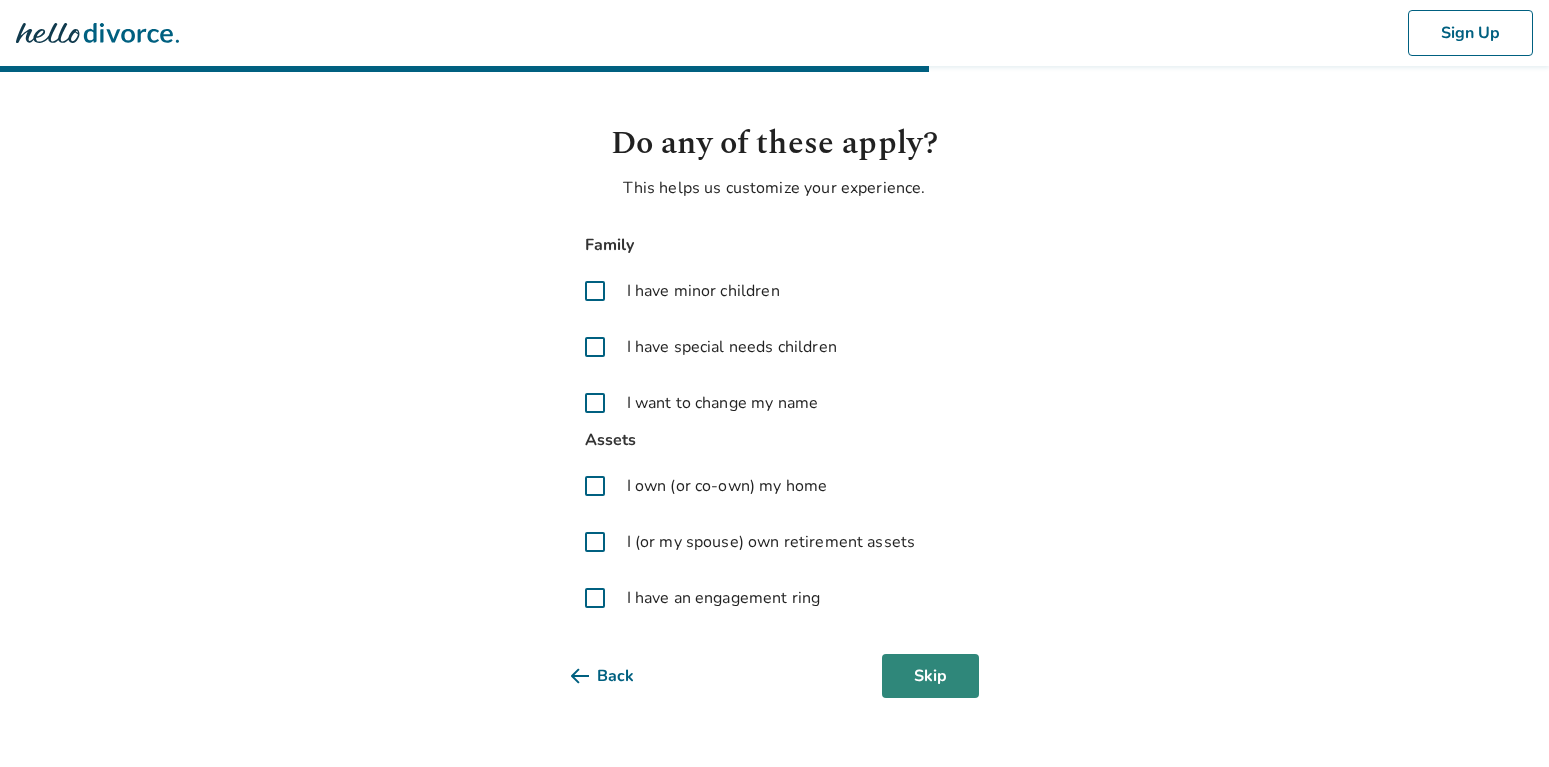 click on "Skip" at bounding box center [930, 676] 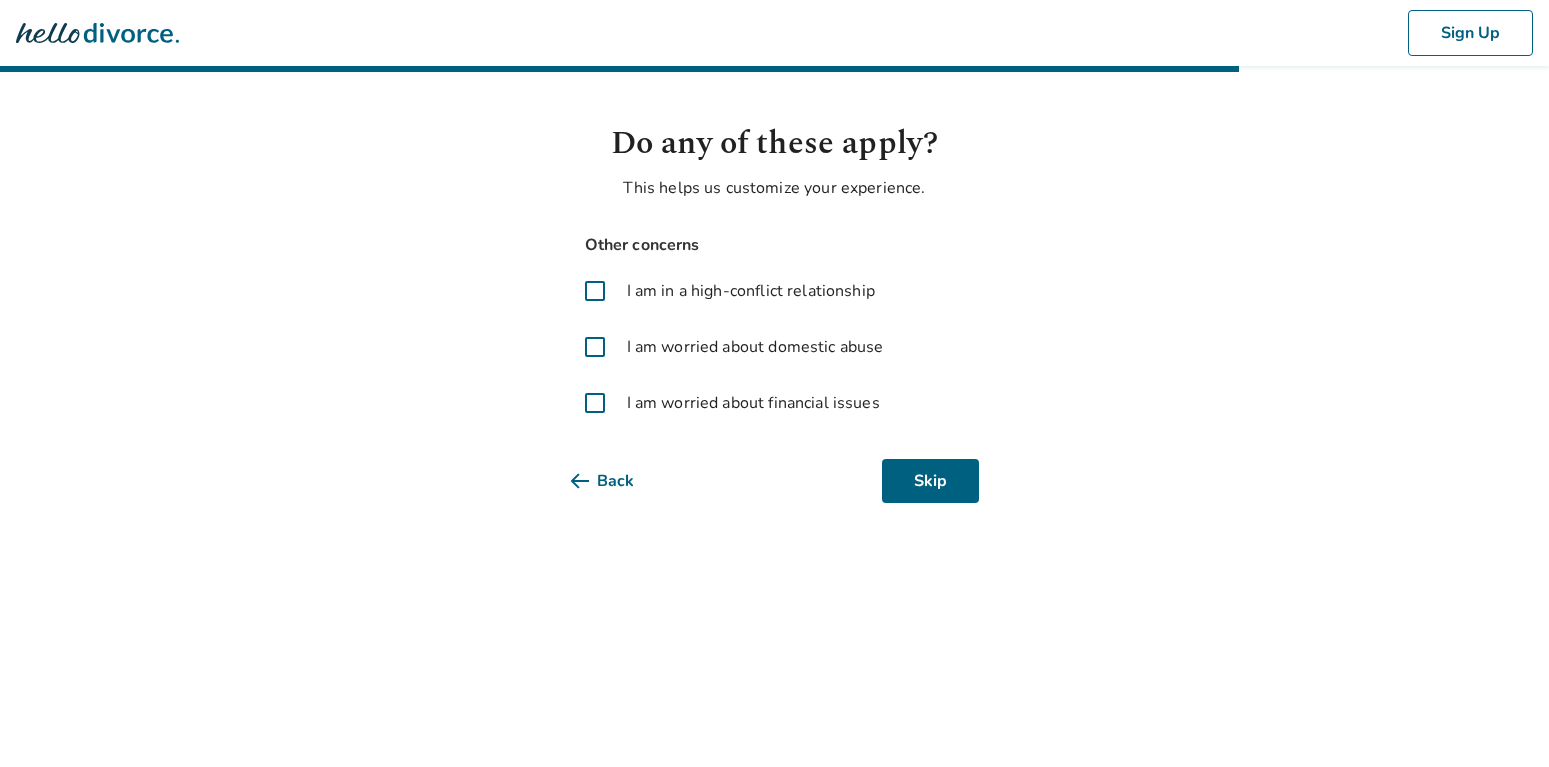 click at bounding box center [595, 347] 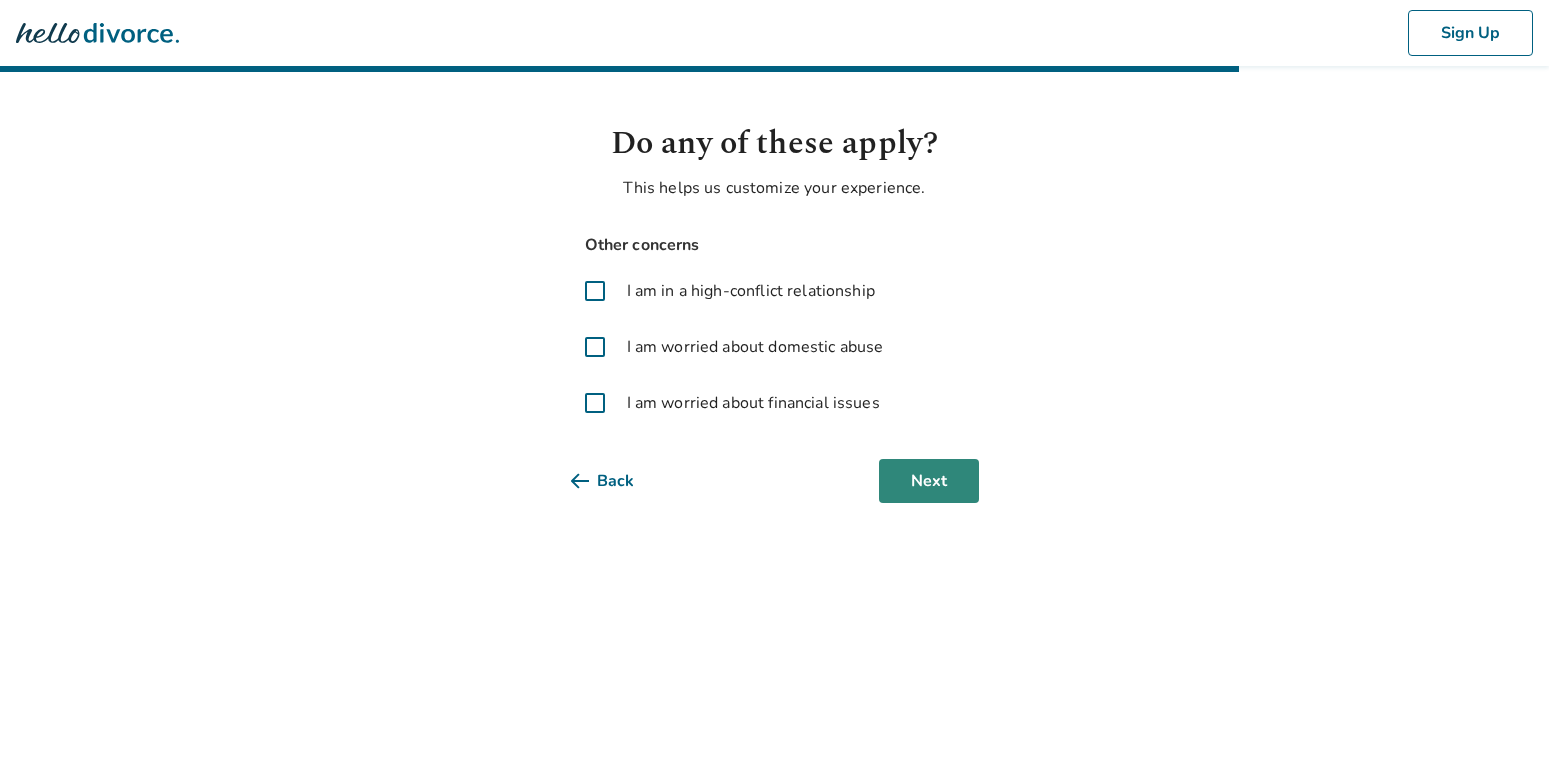 click on "Next" at bounding box center [929, 481] 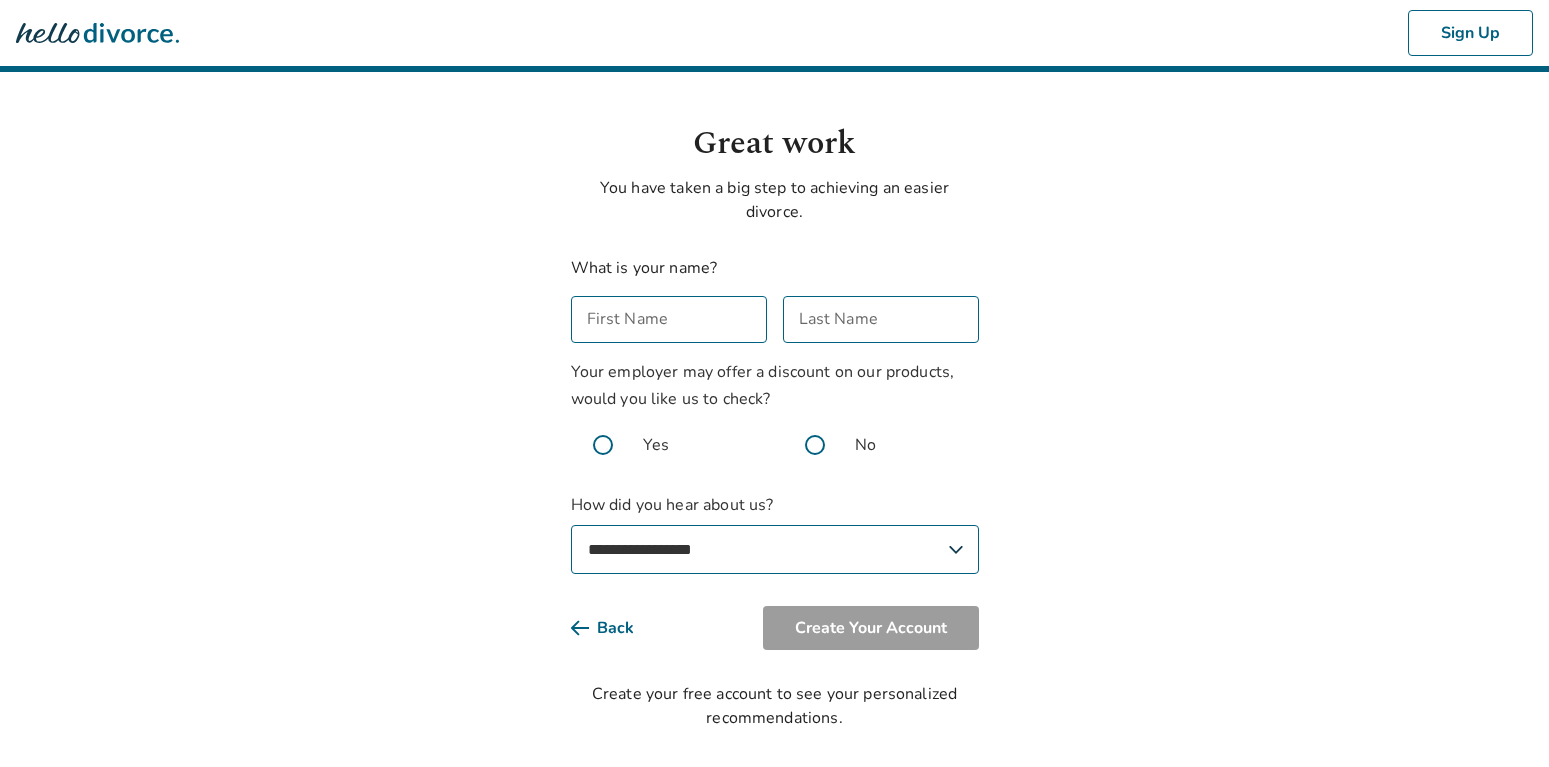 click on "First Name" at bounding box center [669, 319] 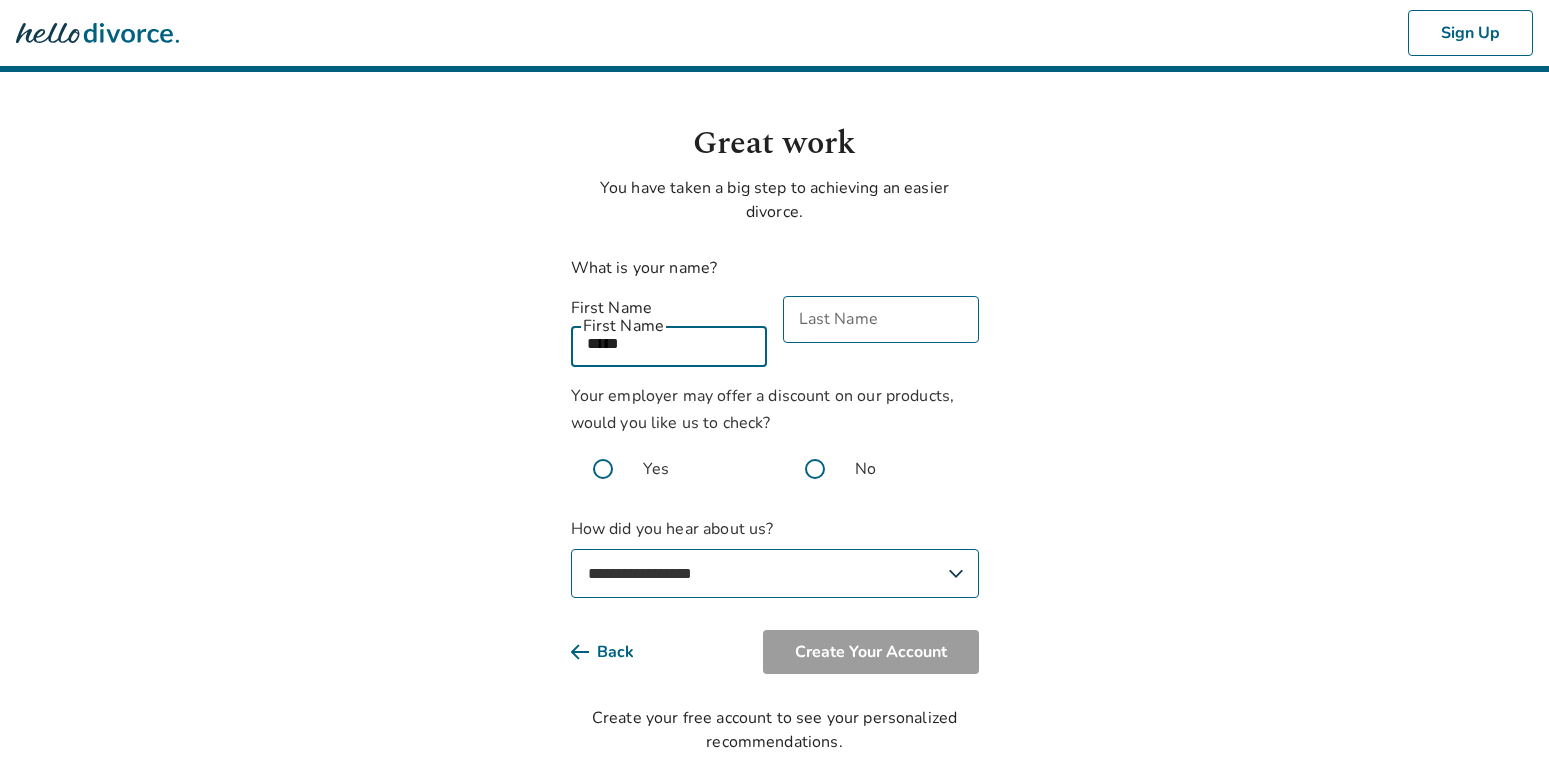 type on "*****" 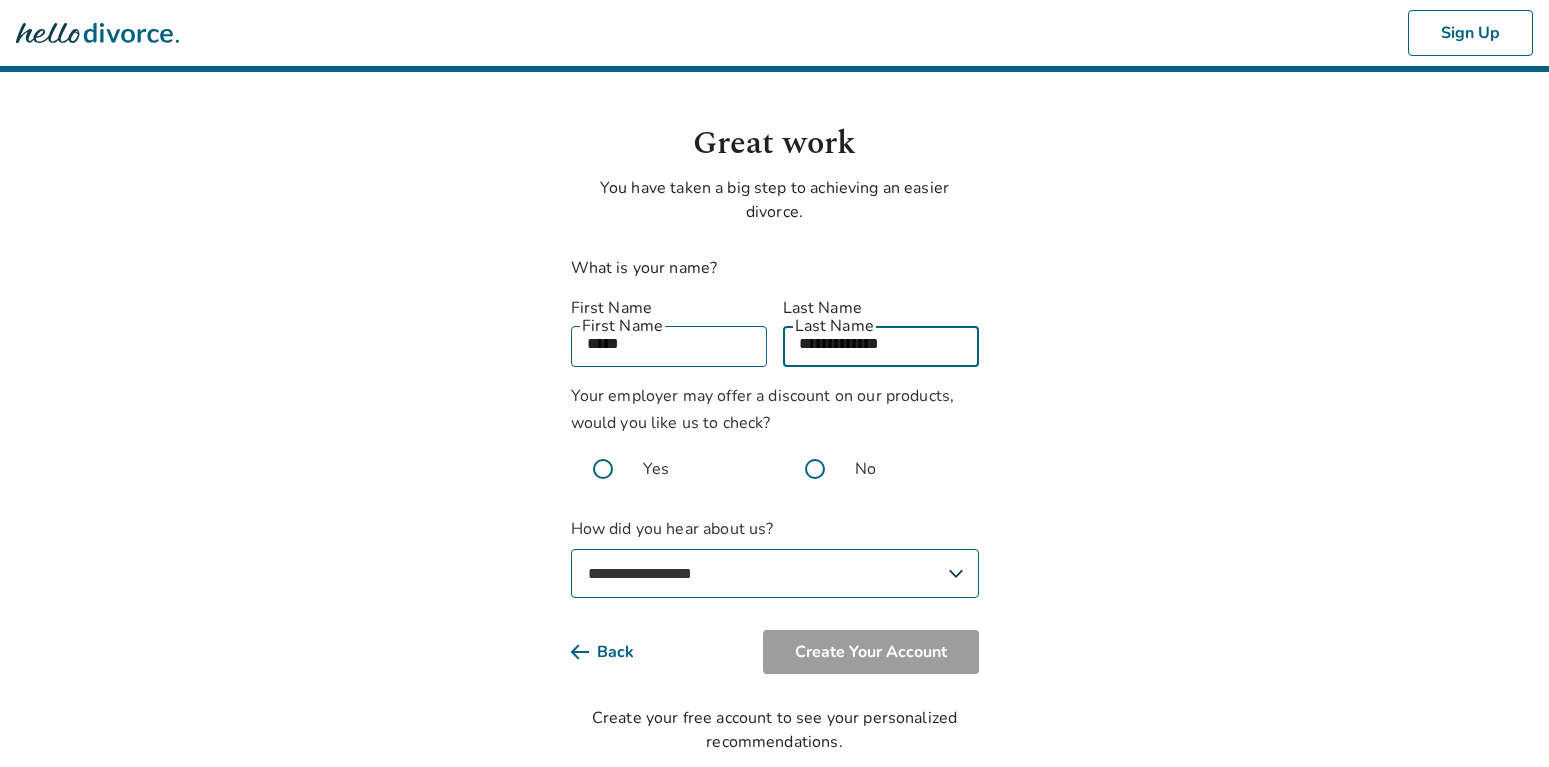type on "**********" 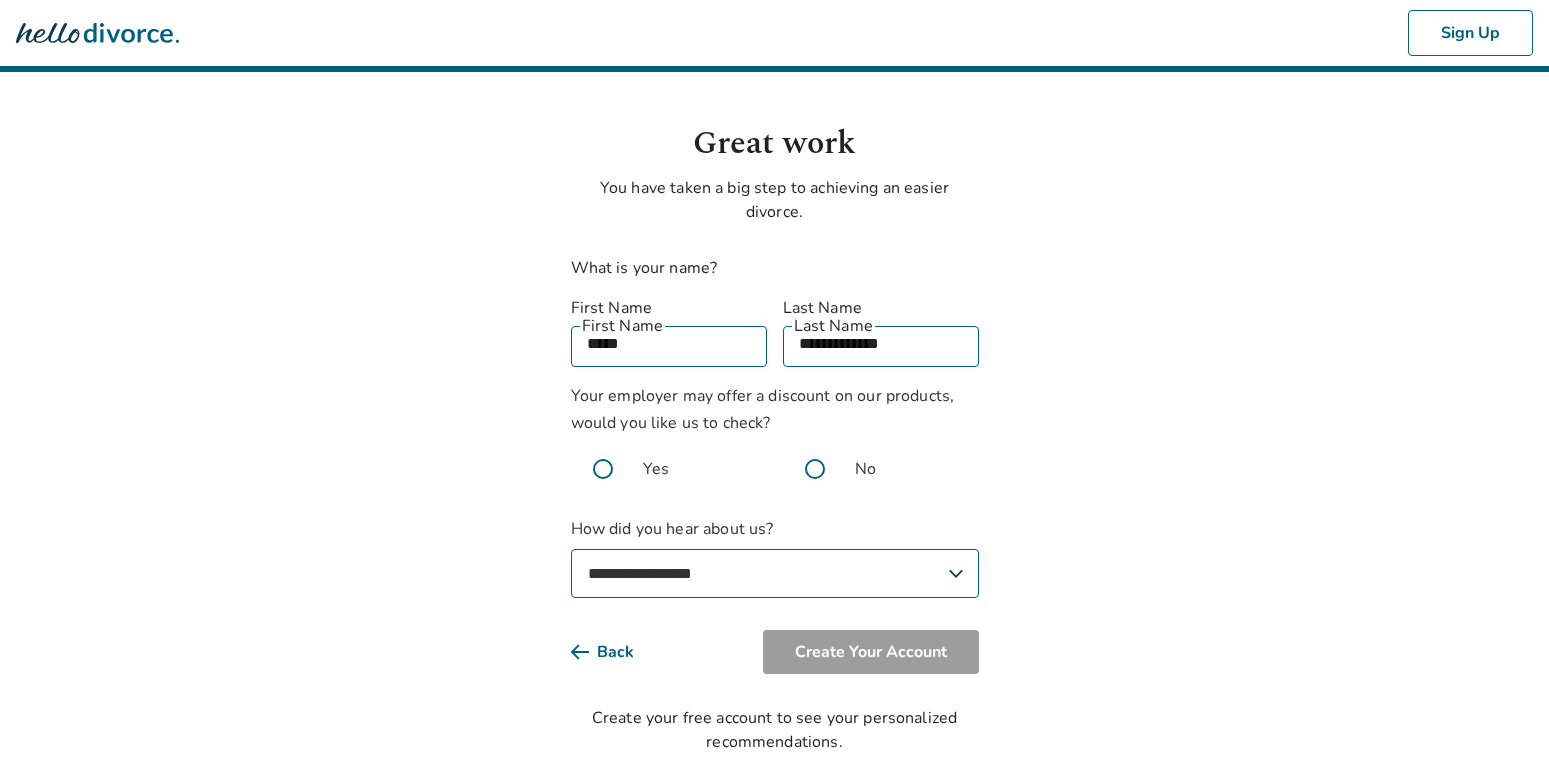 click on "**********" at bounding box center [775, 573] 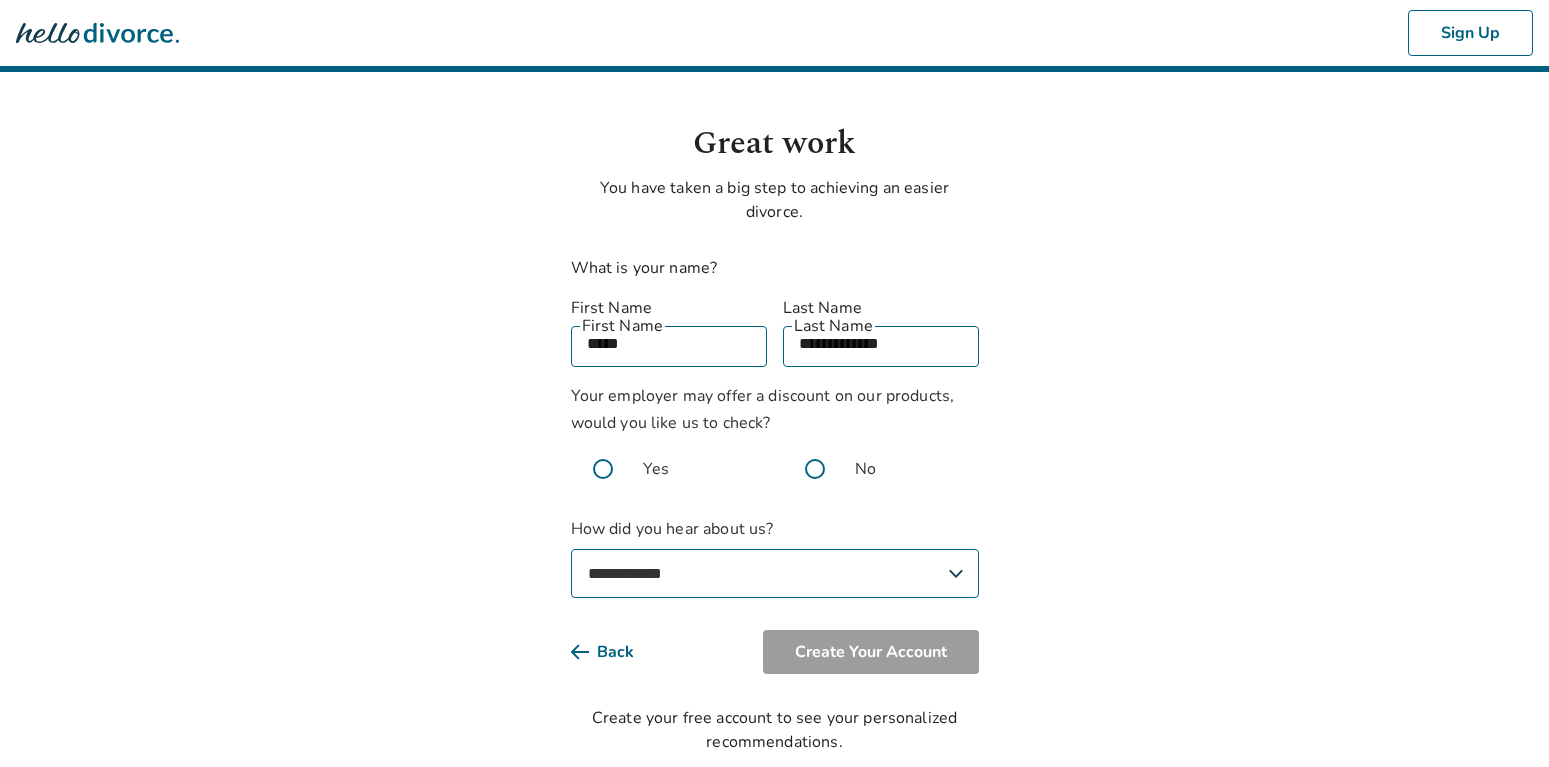 click on "**********" at bounding box center (0, 0) 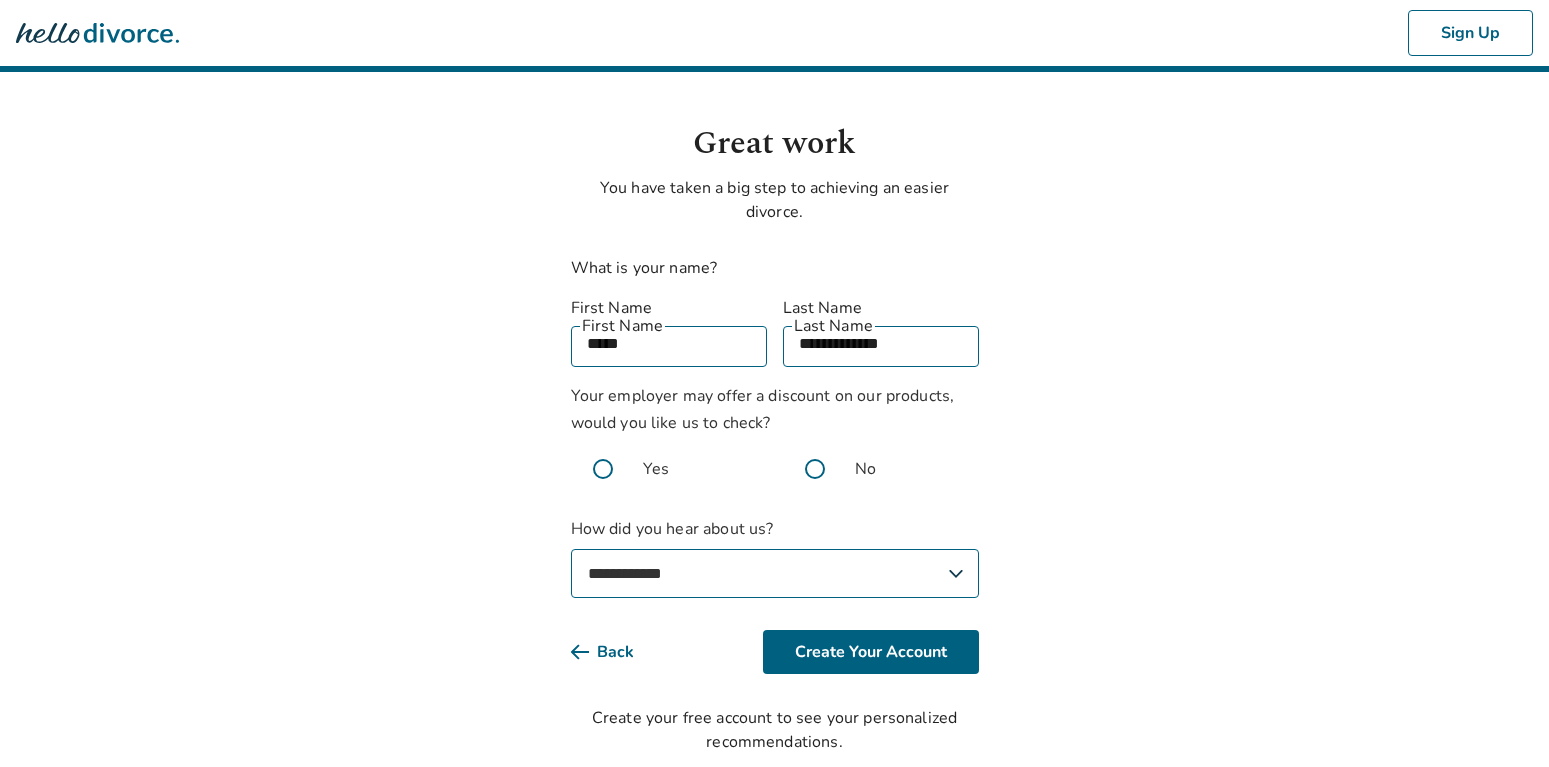 click on "**********" at bounding box center [775, 573] 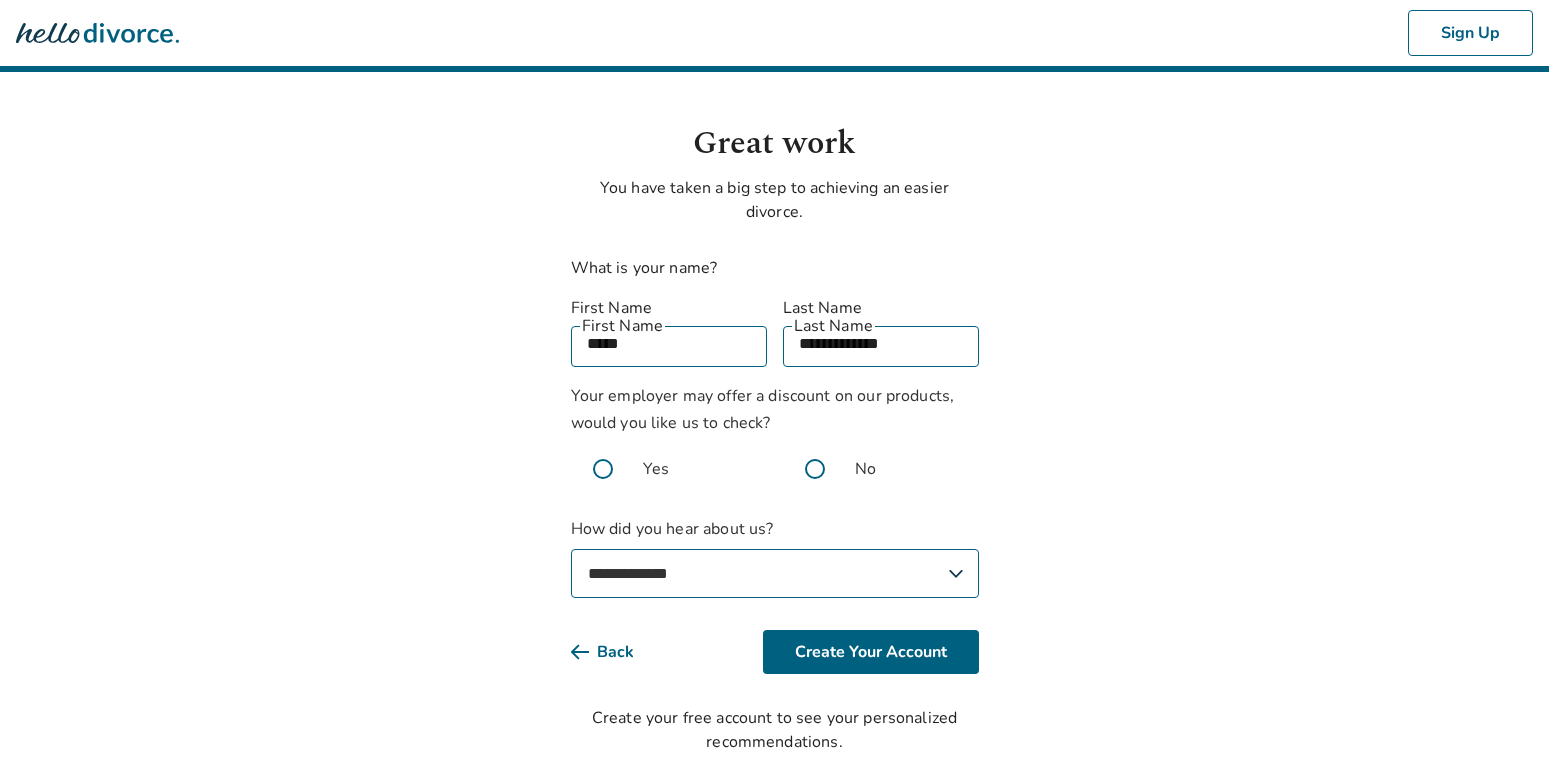 click on "**********" at bounding box center (0, 0) 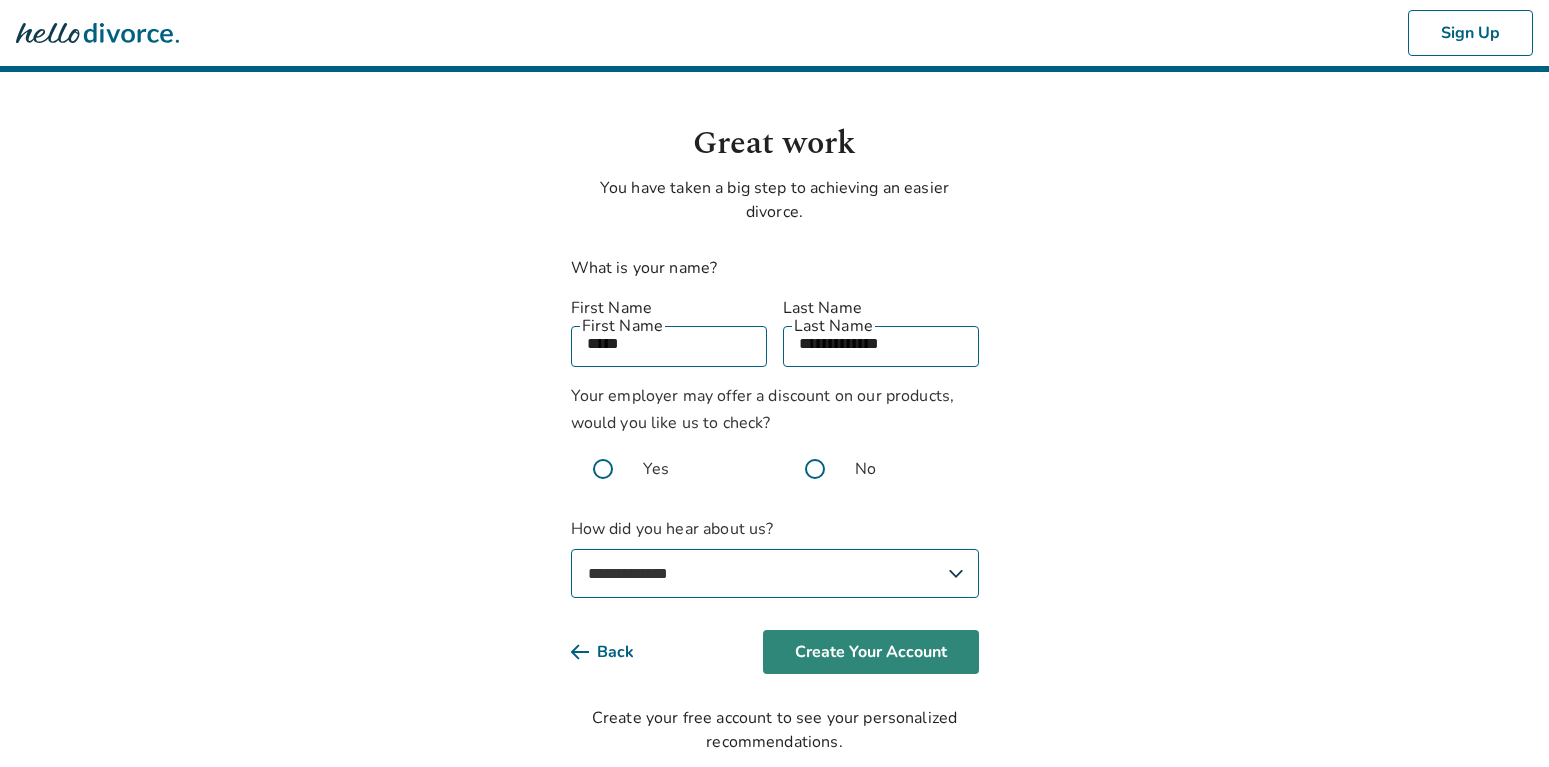 click on "Create Your Account" at bounding box center [871, 652] 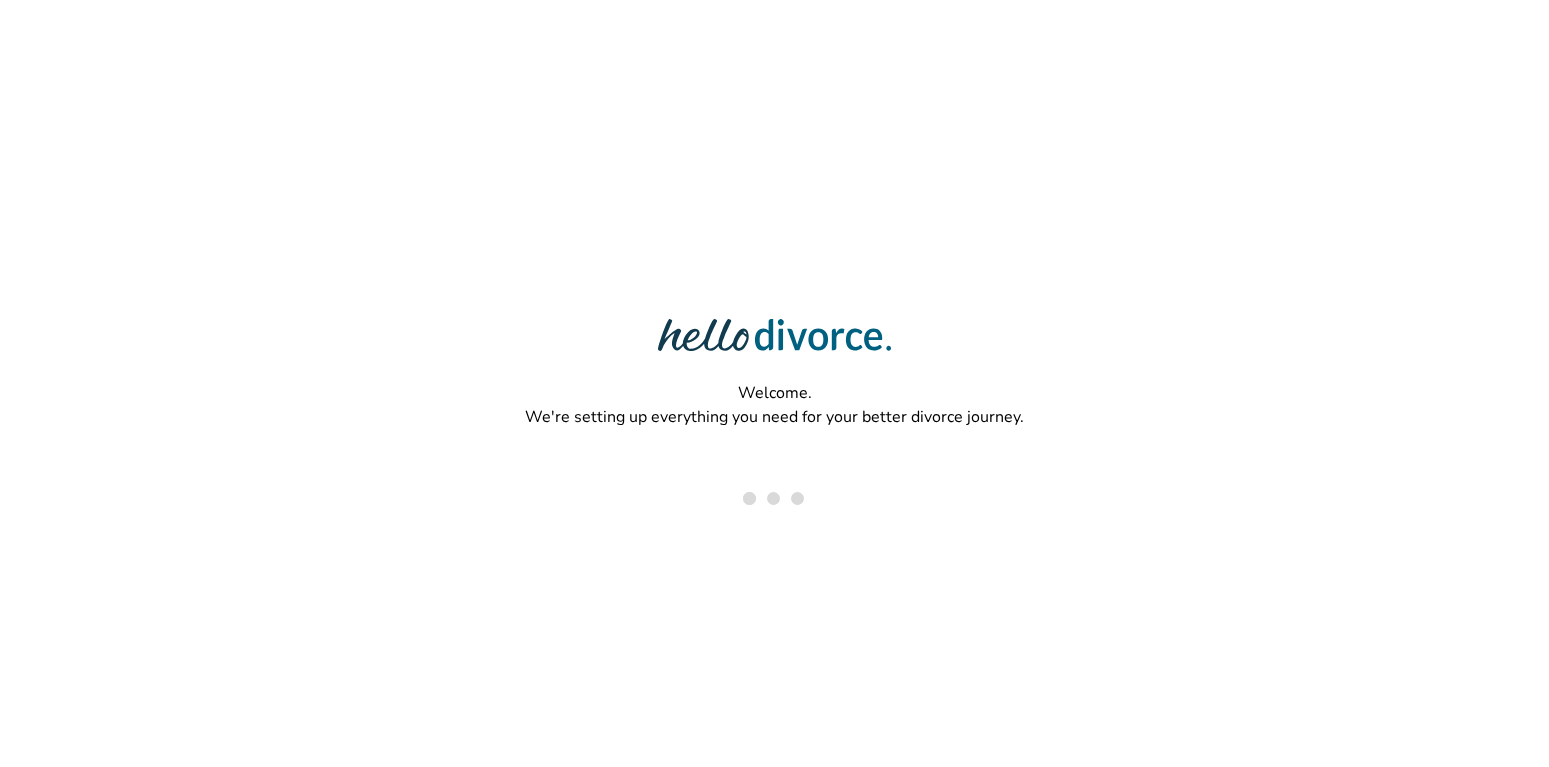 scroll, scrollTop: 0, scrollLeft: 0, axis: both 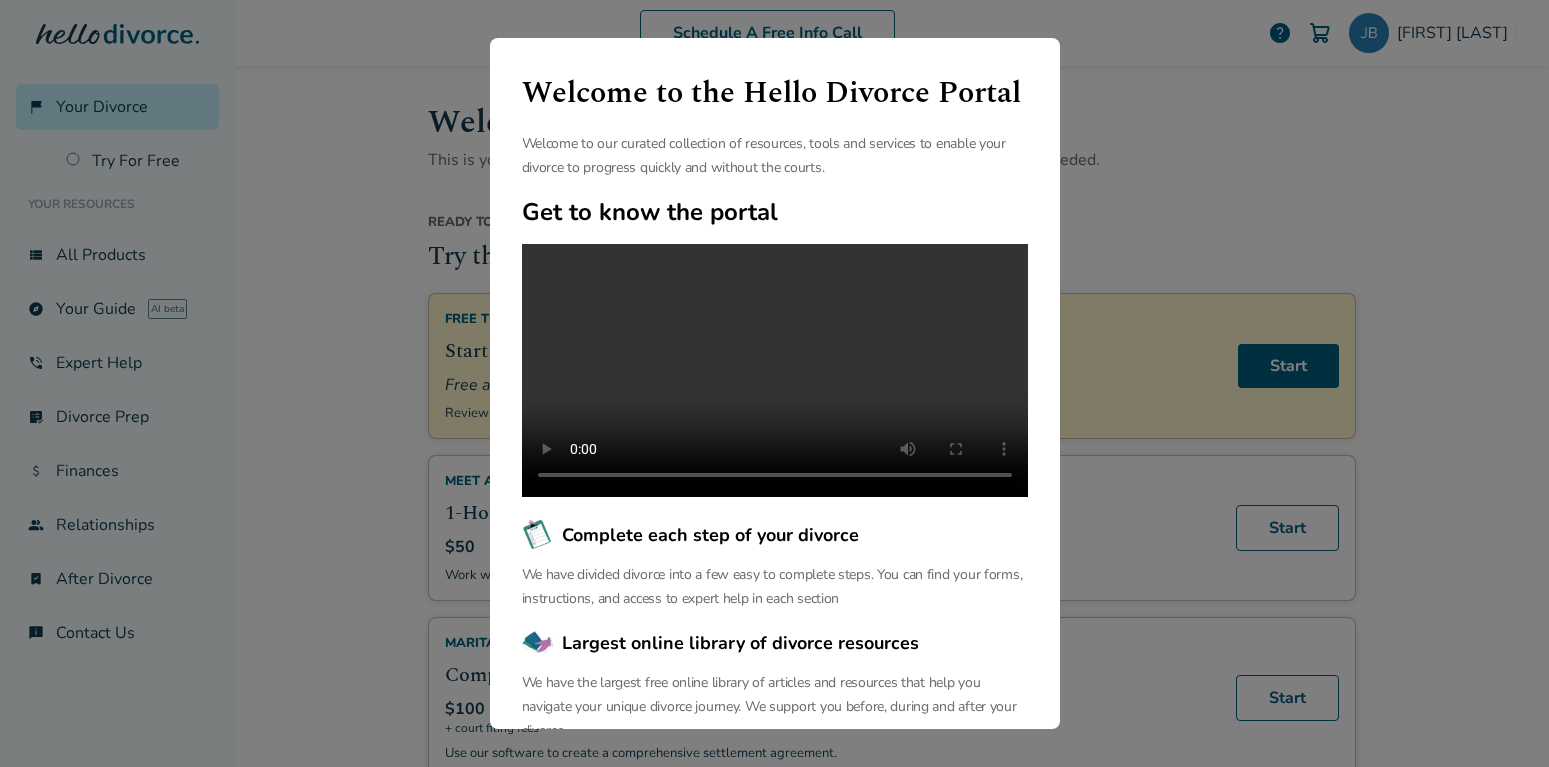 click on "Welcome to the Hello Divorce Portal Welcome to our curated collection of resources, tools and services to enable your divorce to progress quickly and without the courts. Get to know the portal Complete each step of your divorce We have divided divorce into a few easy to complete steps. You can find your forms, instructions, and access to expert help in each section Largest online library of divorce resources We have the largest free online library of articles and resources that help you navigate your unique divorce journey. We support you before, during and after your divorce. Continue" at bounding box center (774, 383) 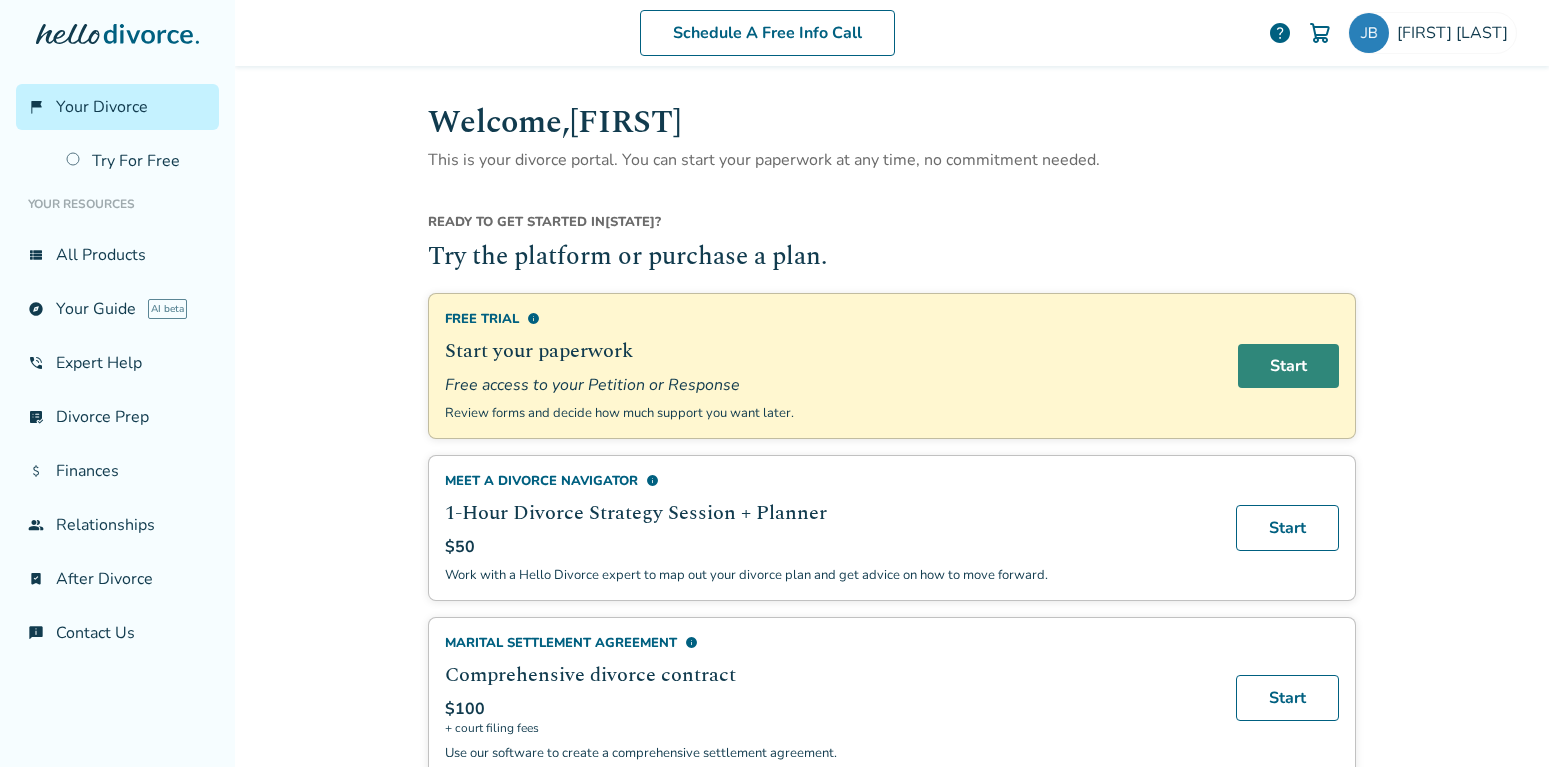 click on "Start" at bounding box center (1288, 366) 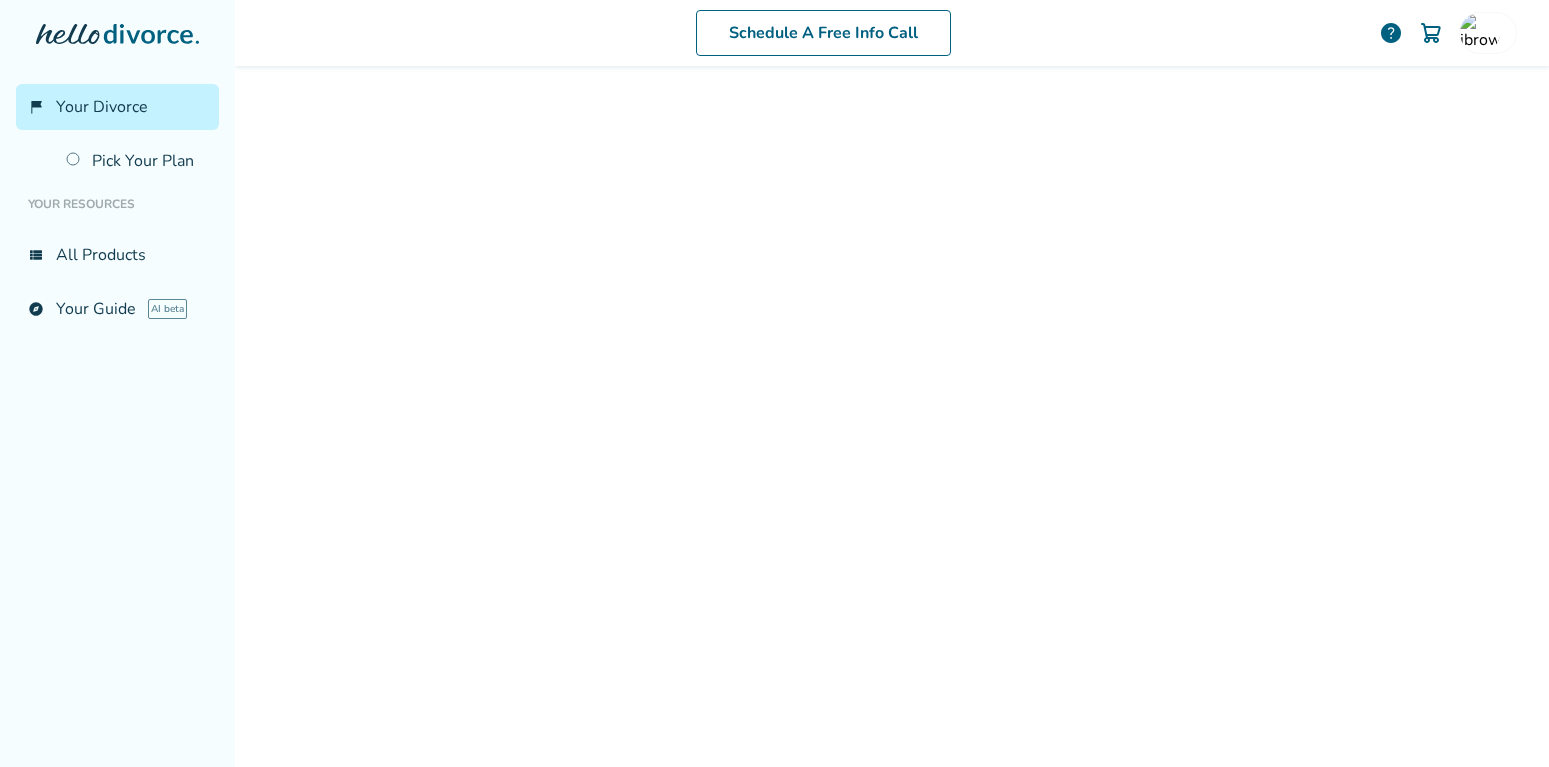 scroll, scrollTop: 0, scrollLeft: 0, axis: both 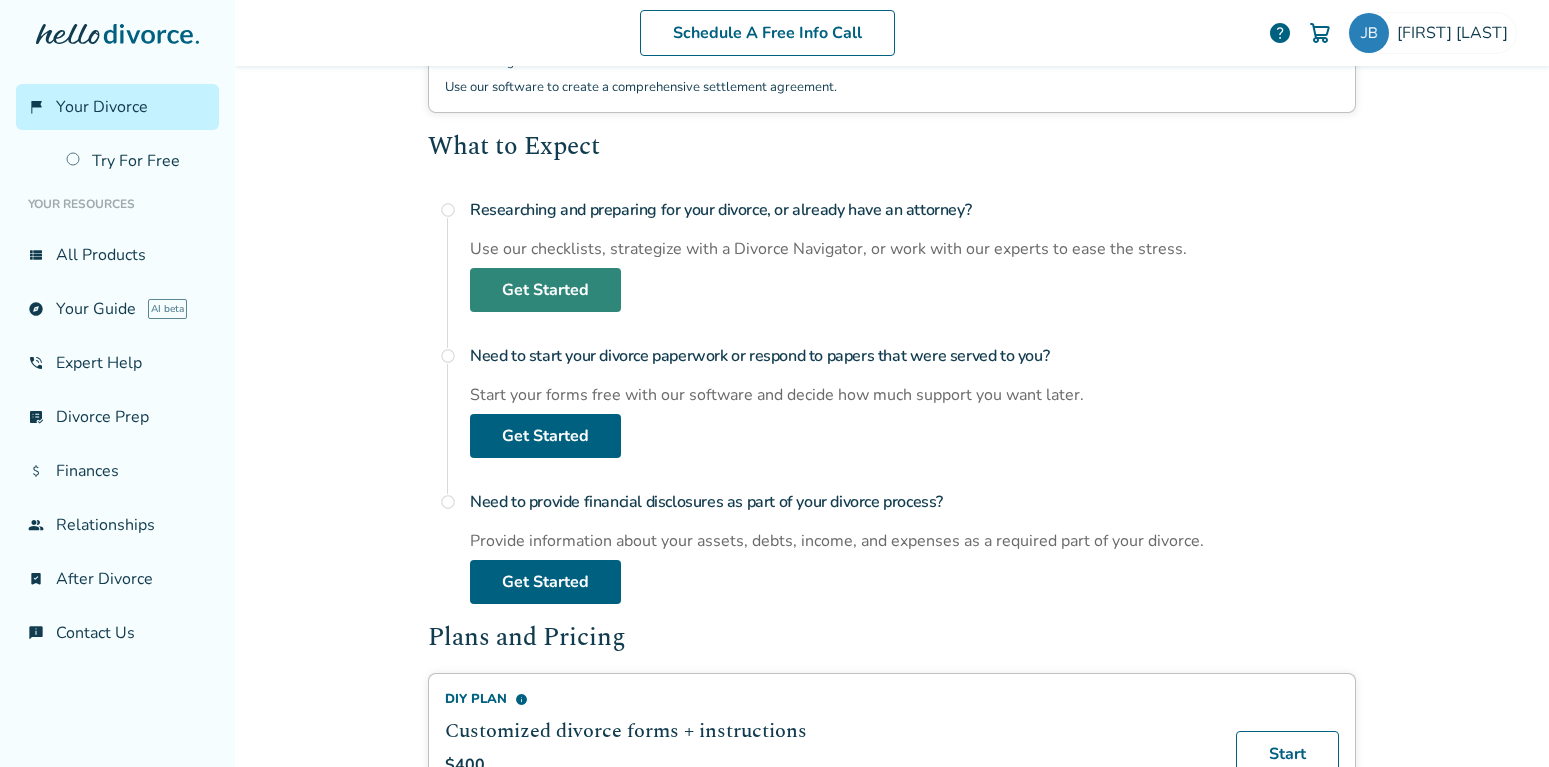 click on "Get Started" at bounding box center [545, 290] 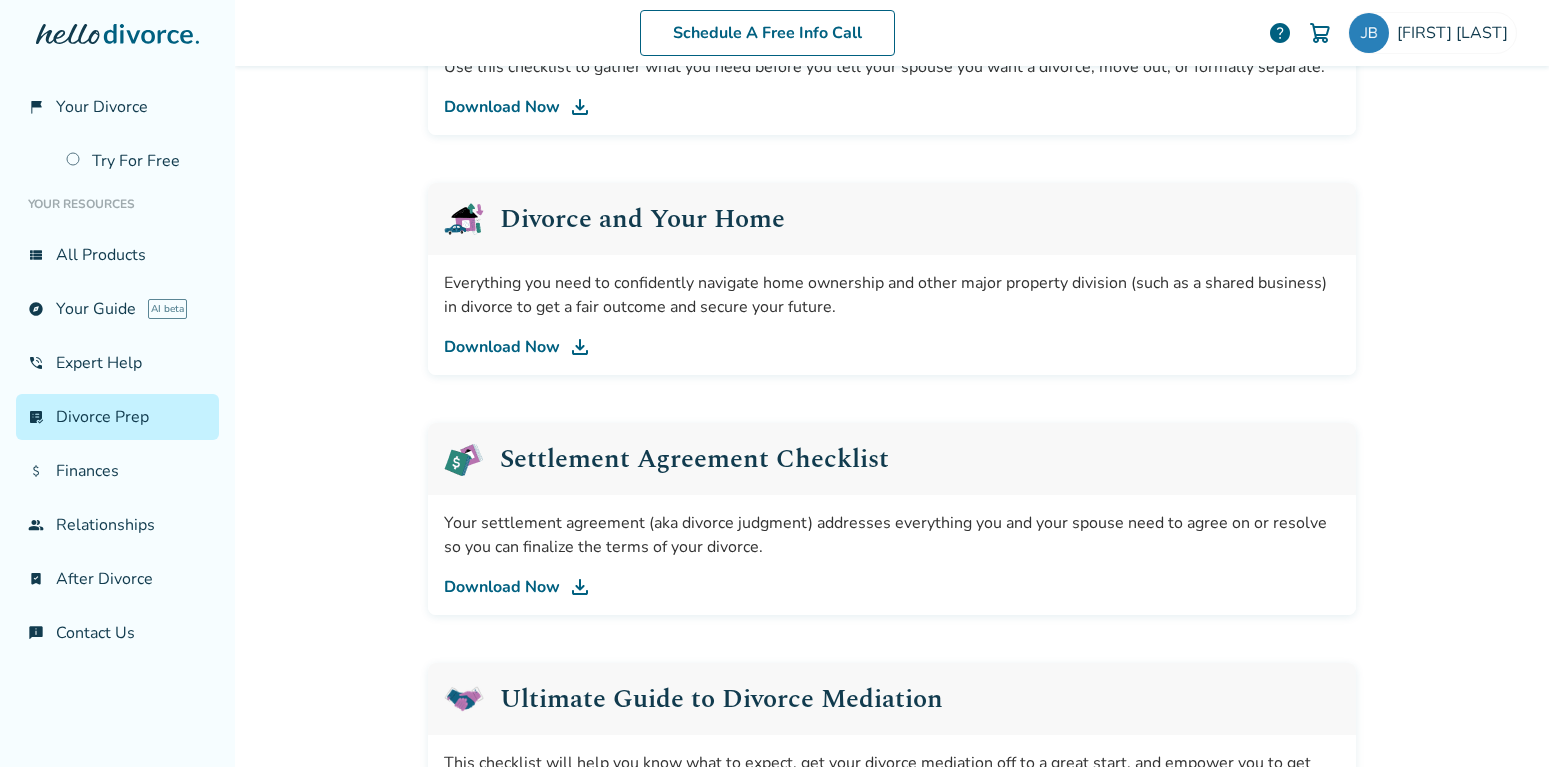scroll, scrollTop: 98, scrollLeft: 0, axis: vertical 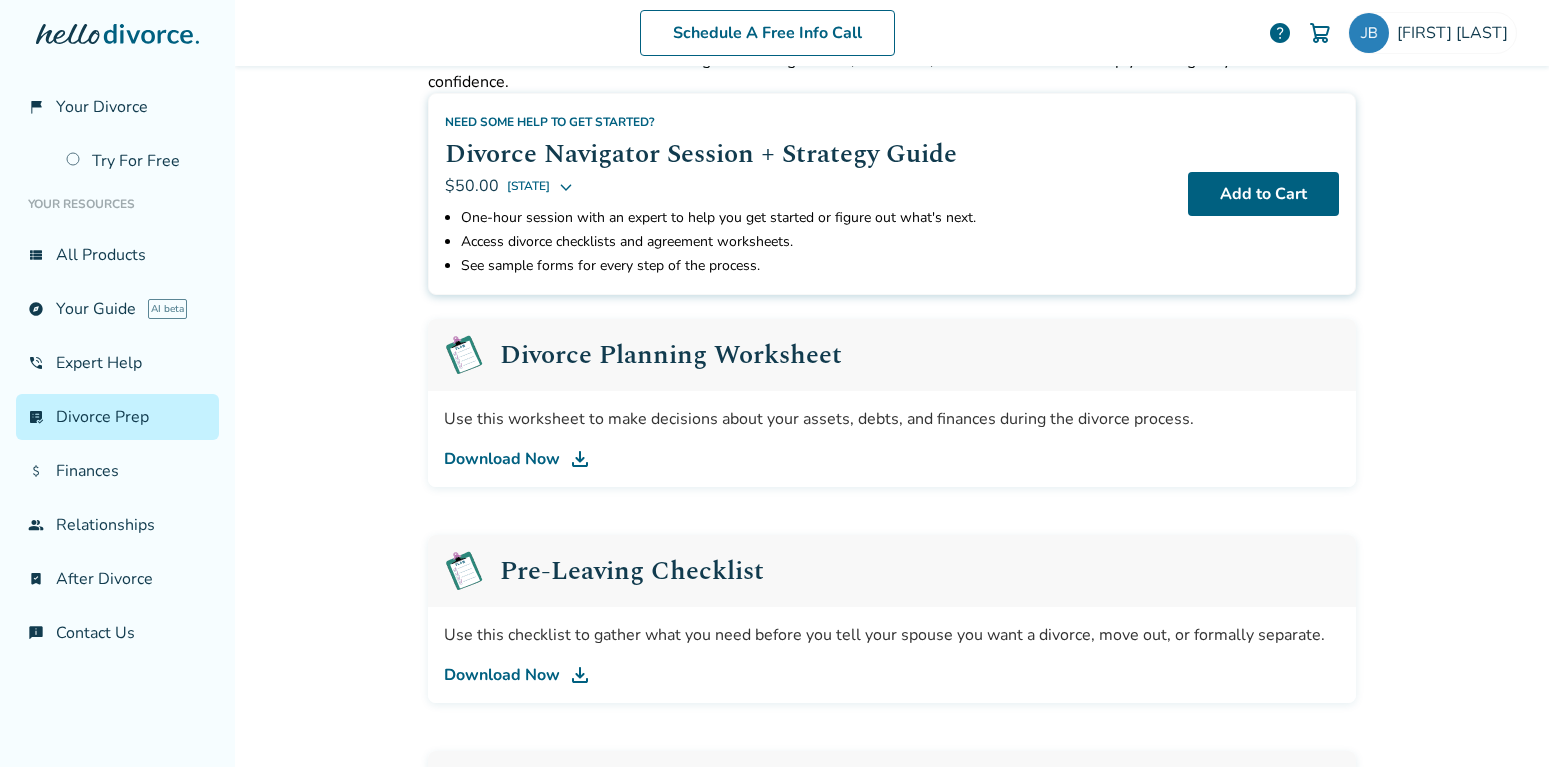 click on "Download Now" at bounding box center [892, 459] 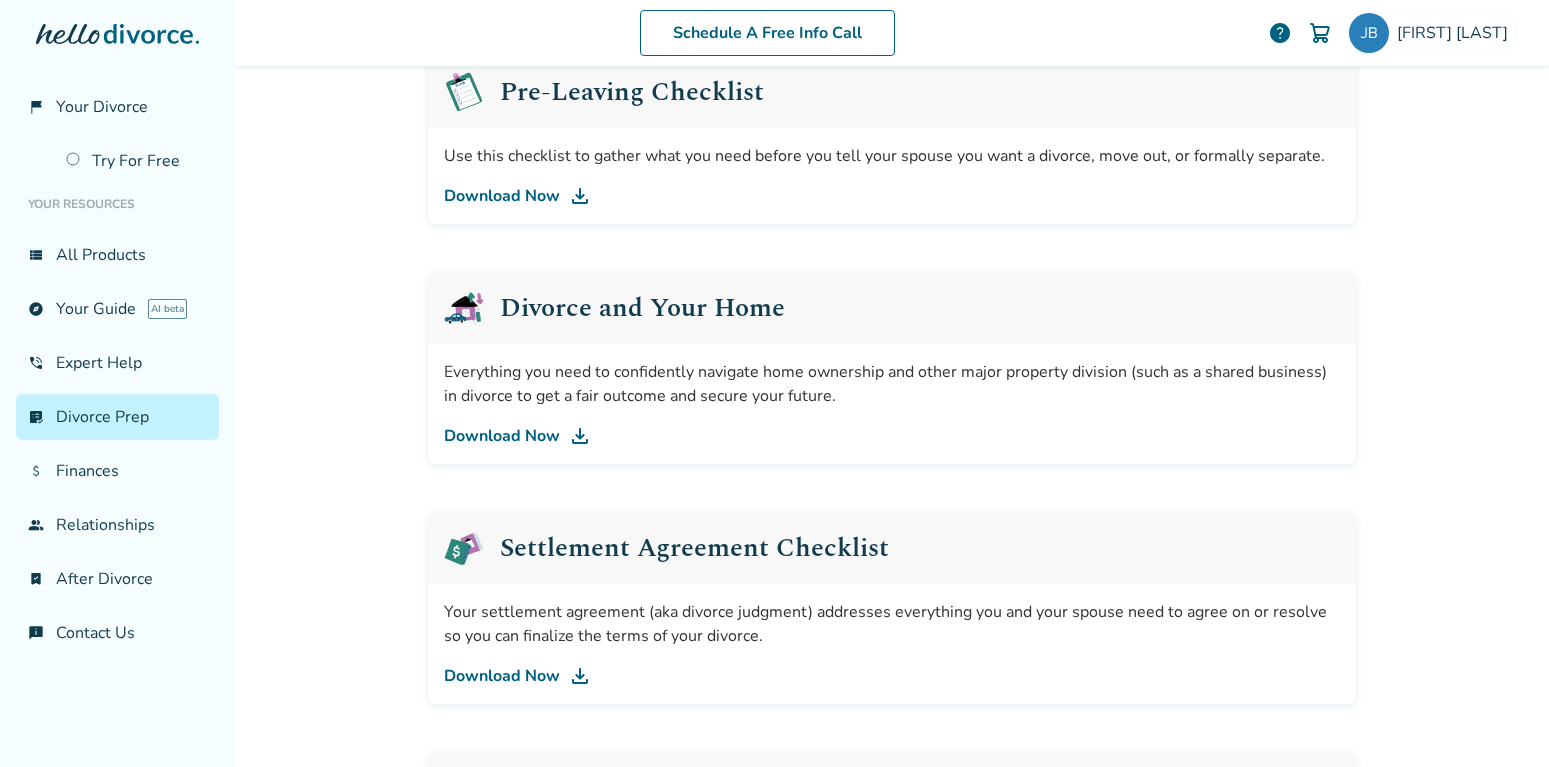 scroll, scrollTop: 572, scrollLeft: 0, axis: vertical 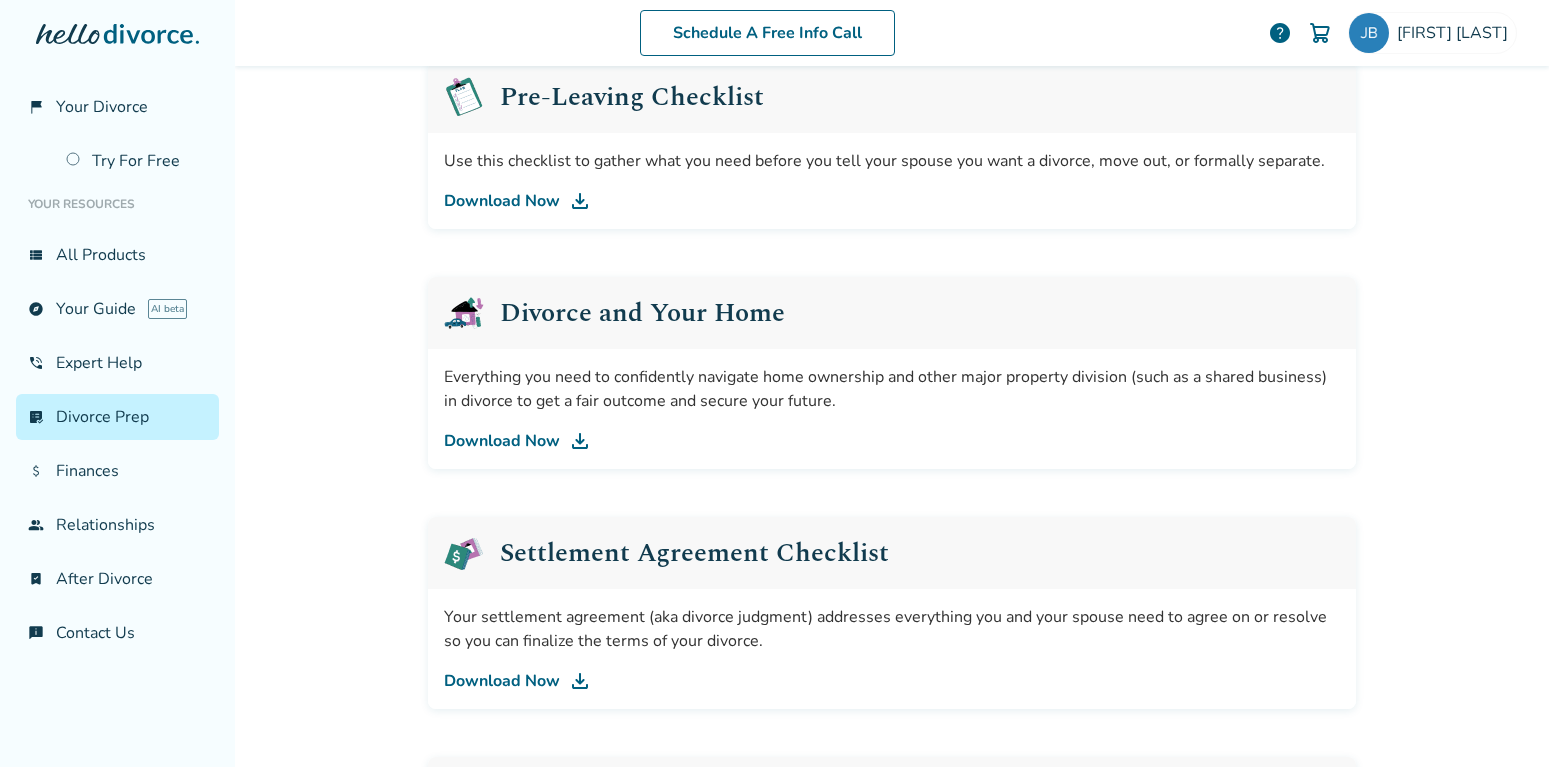 click on "Download Now" at bounding box center (892, 201) 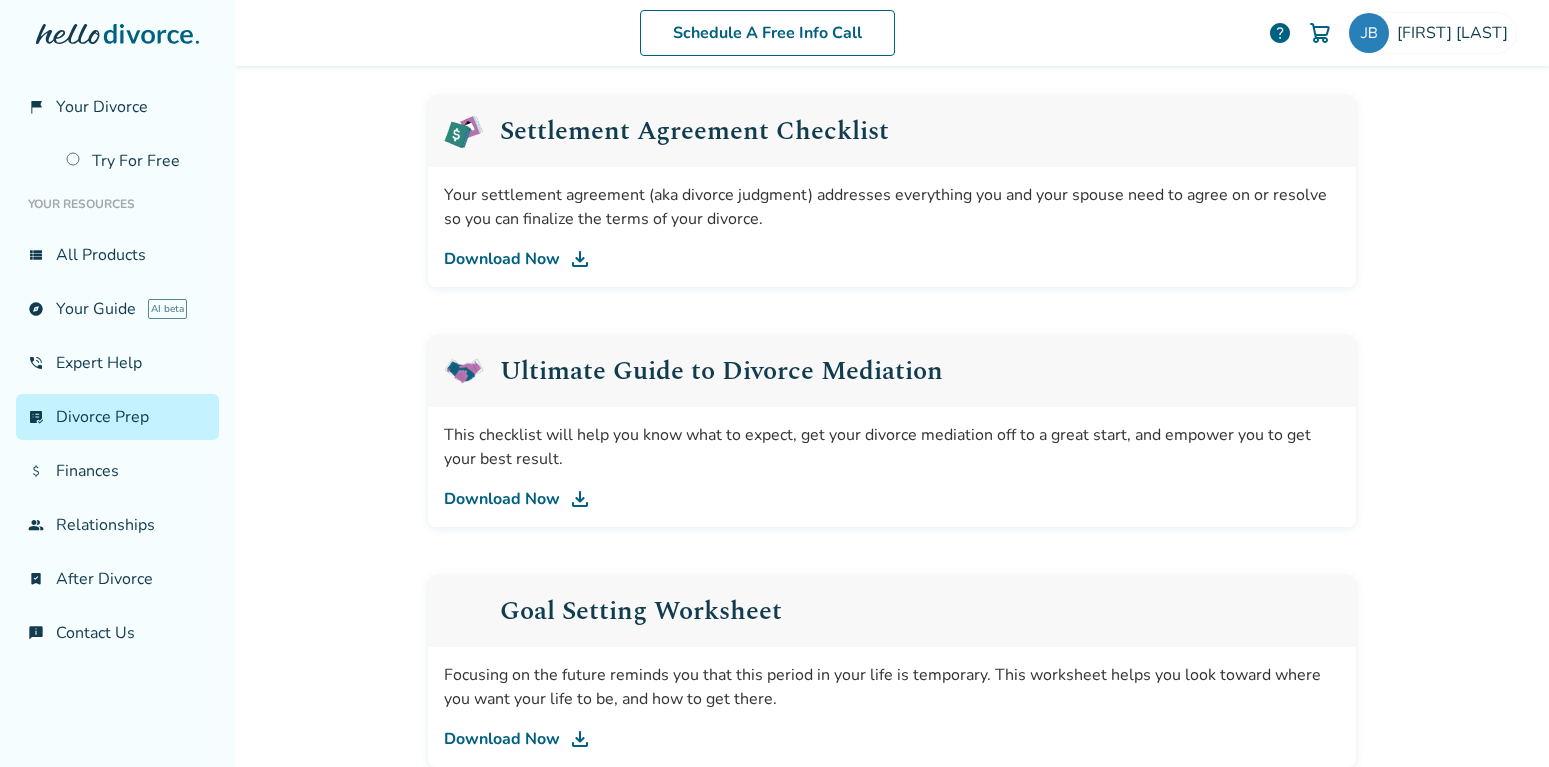 scroll, scrollTop: 996, scrollLeft: 0, axis: vertical 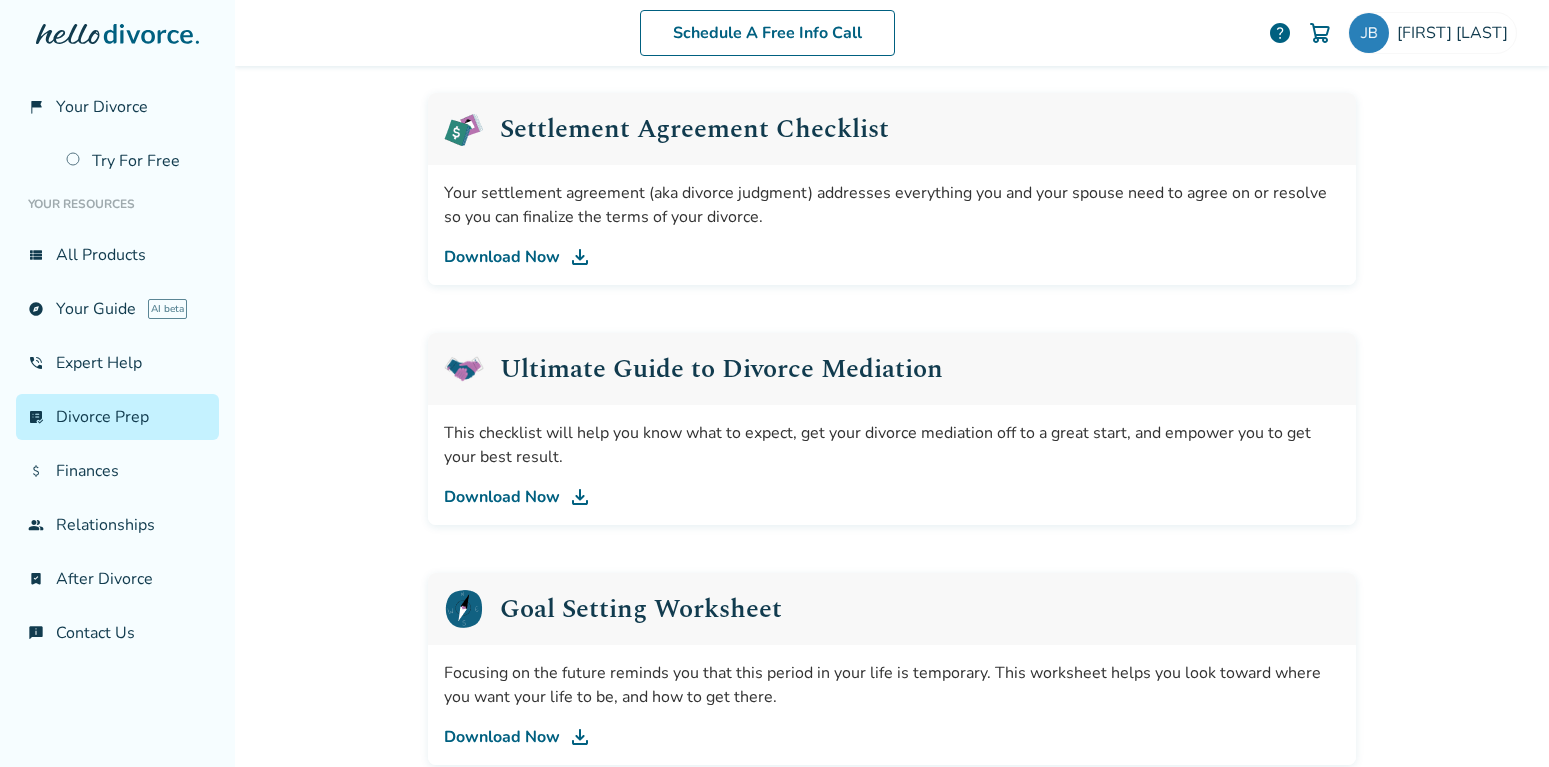click on "Download Now" at bounding box center [892, 257] 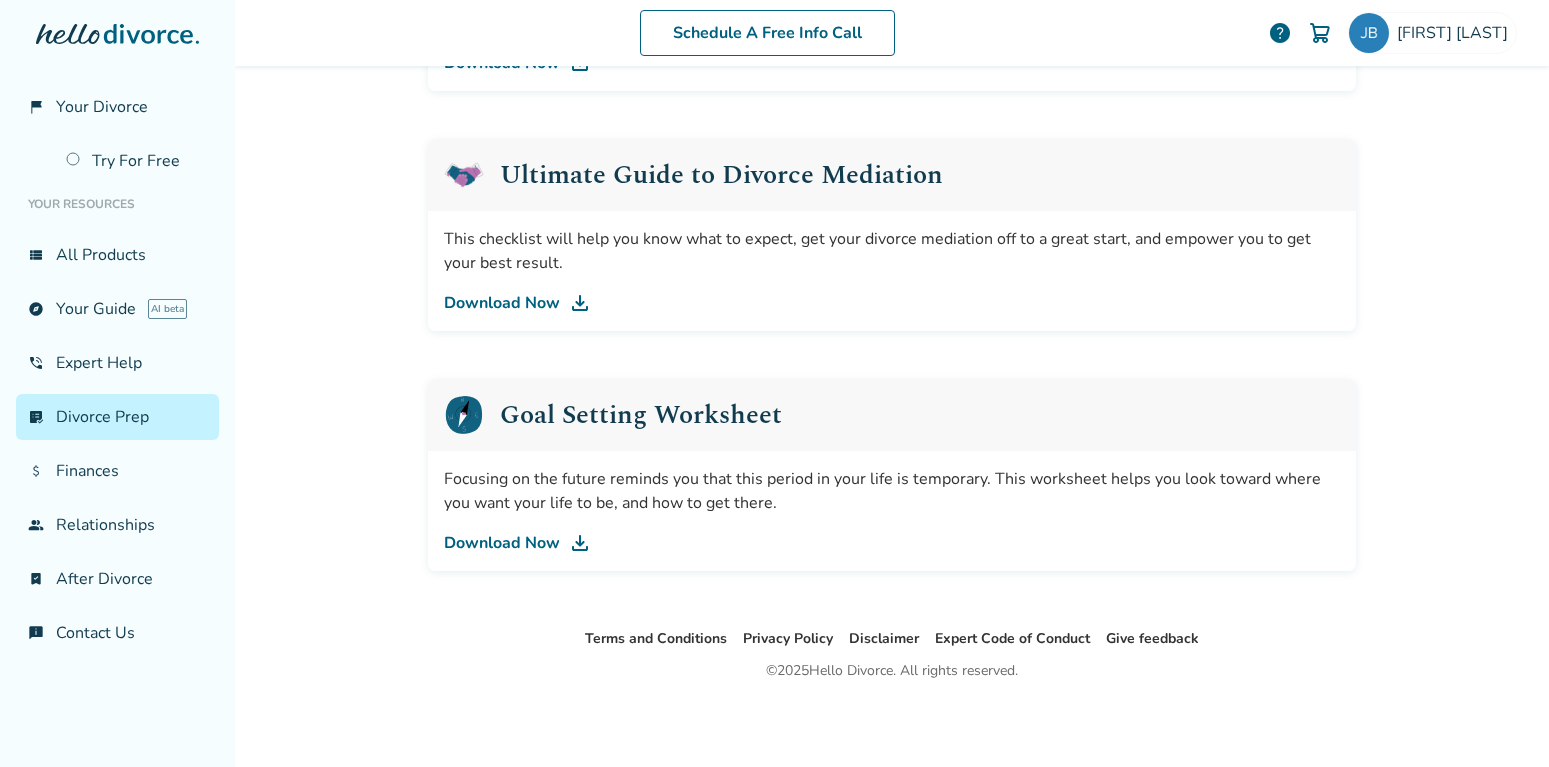scroll, scrollTop: 1189, scrollLeft: 0, axis: vertical 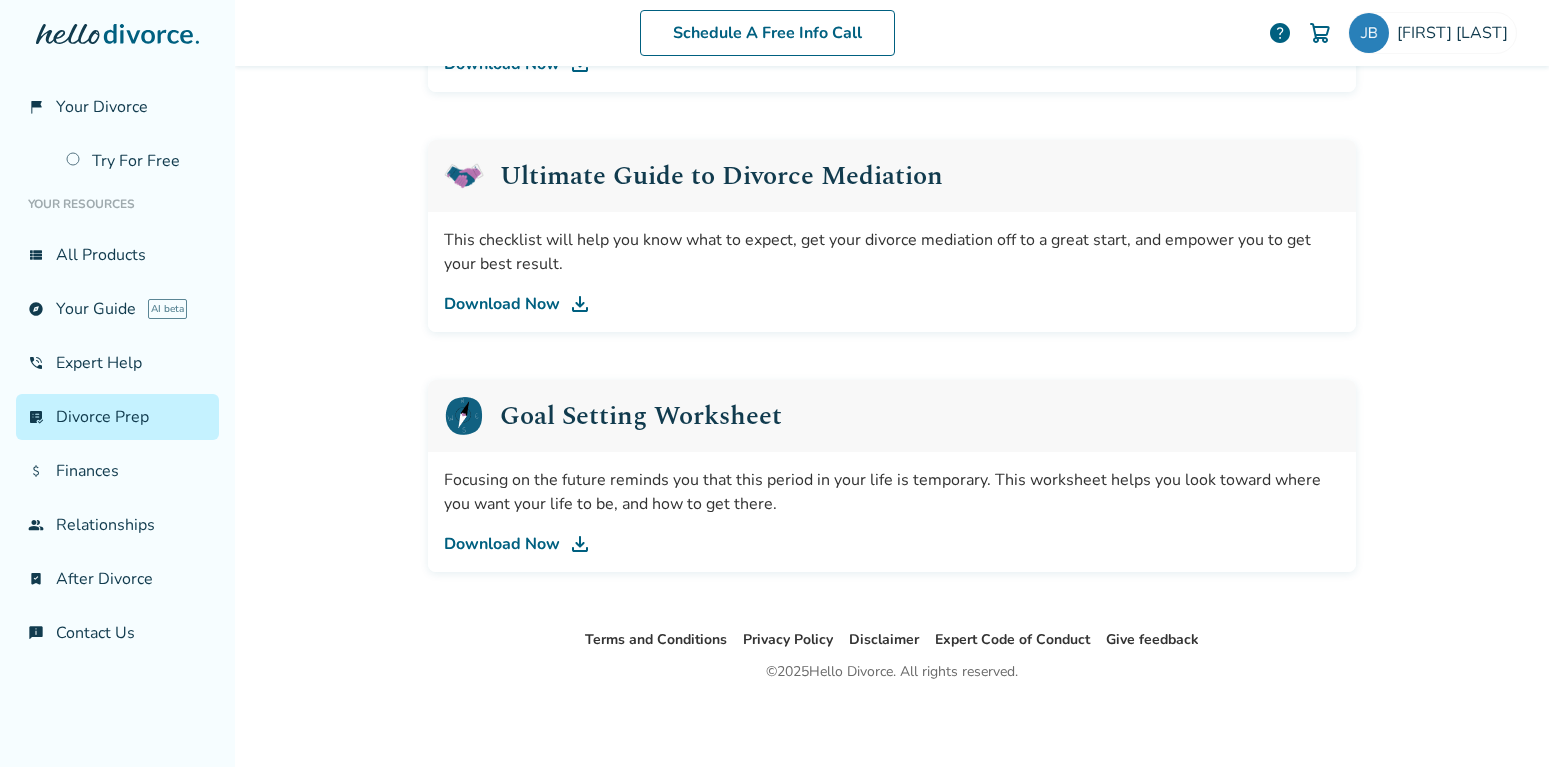 click on "Download Now" at bounding box center (892, 544) 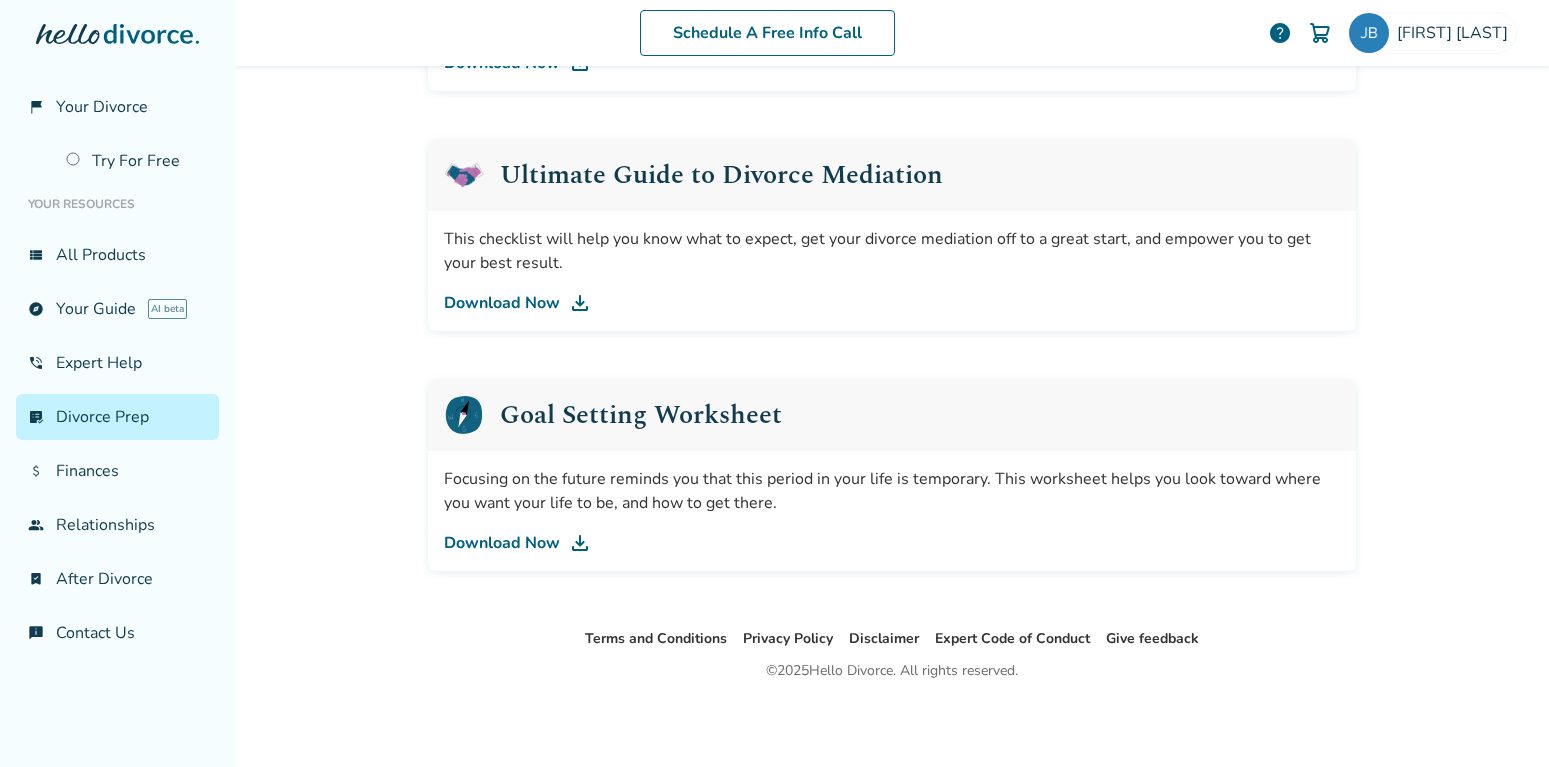 click on "Download Now" at bounding box center (892, 303) 